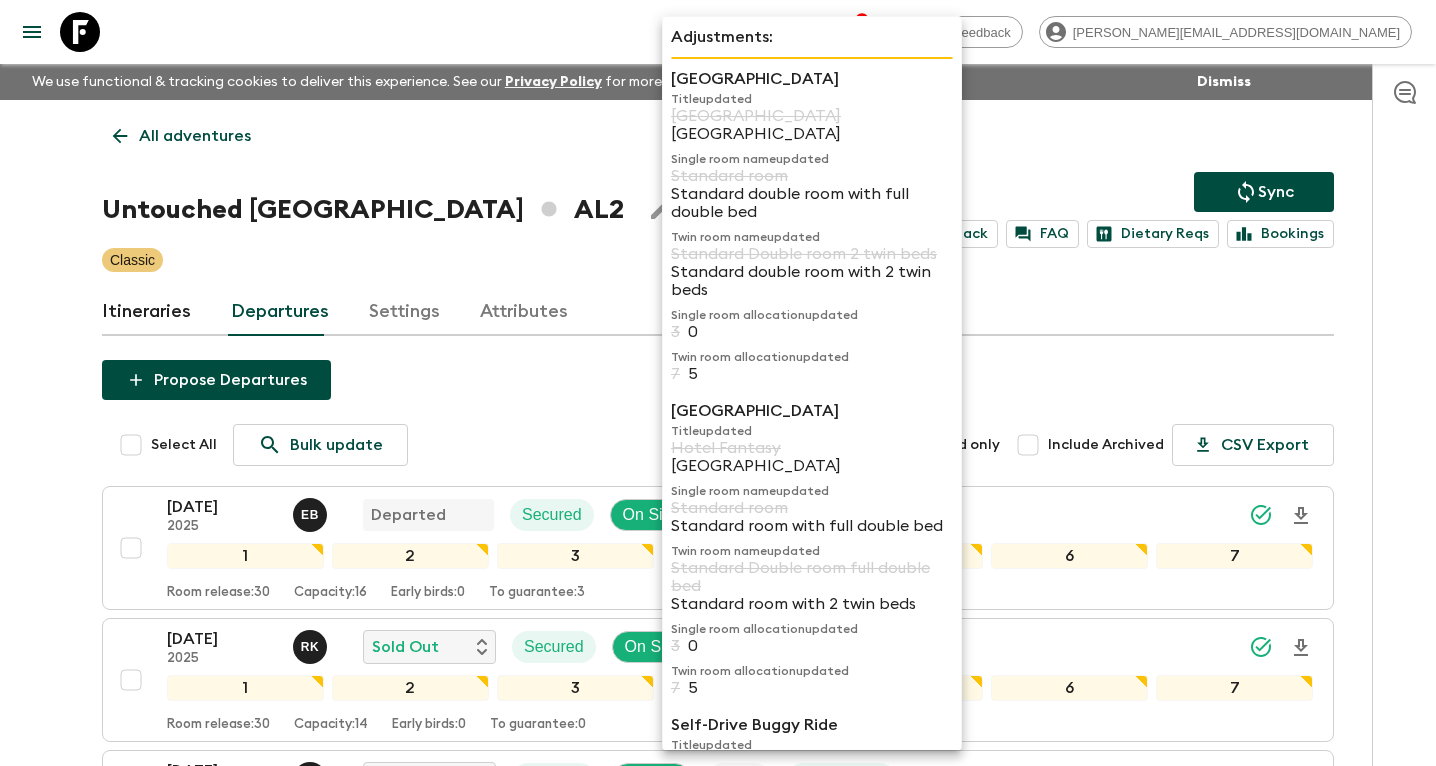 scroll, scrollTop: 1293, scrollLeft: 0, axis: vertical 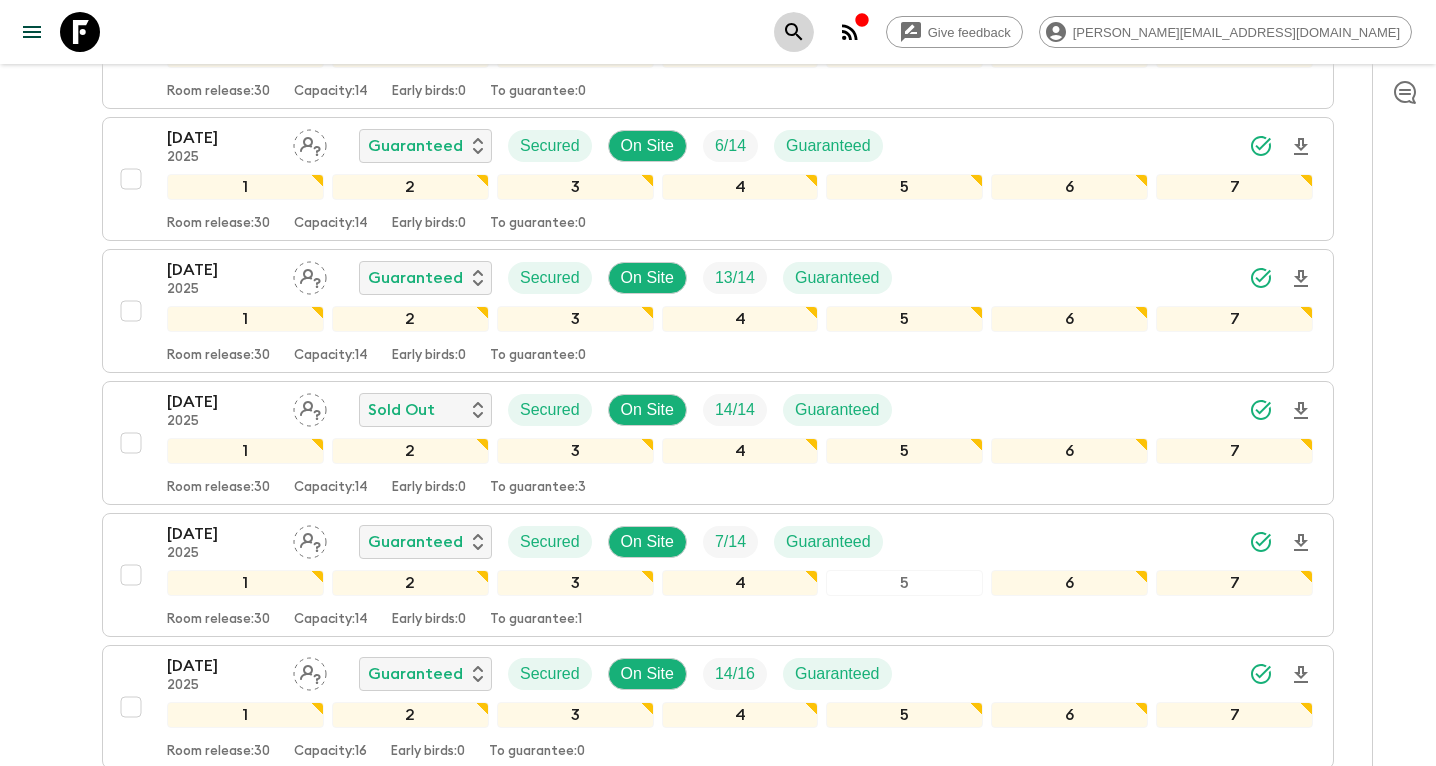 click 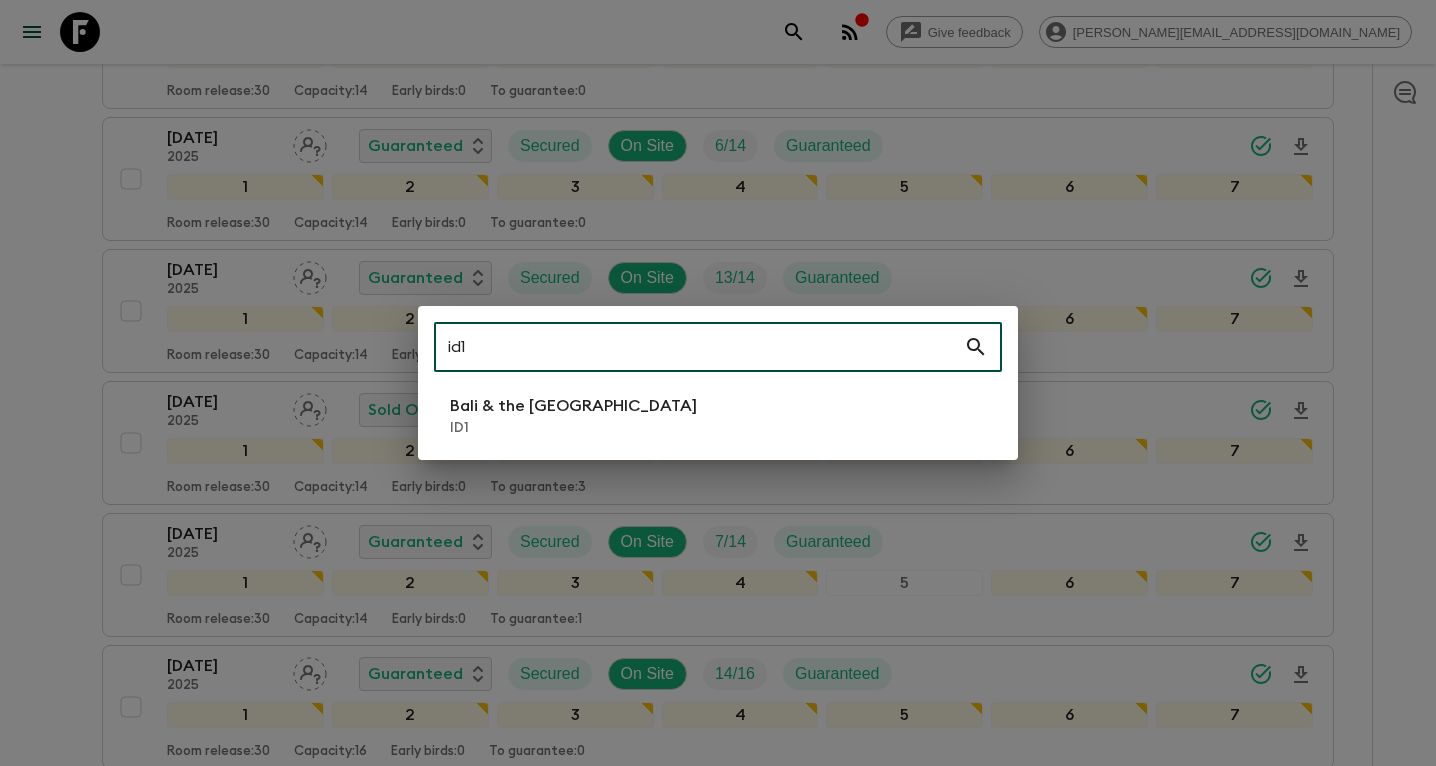 type on "id1" 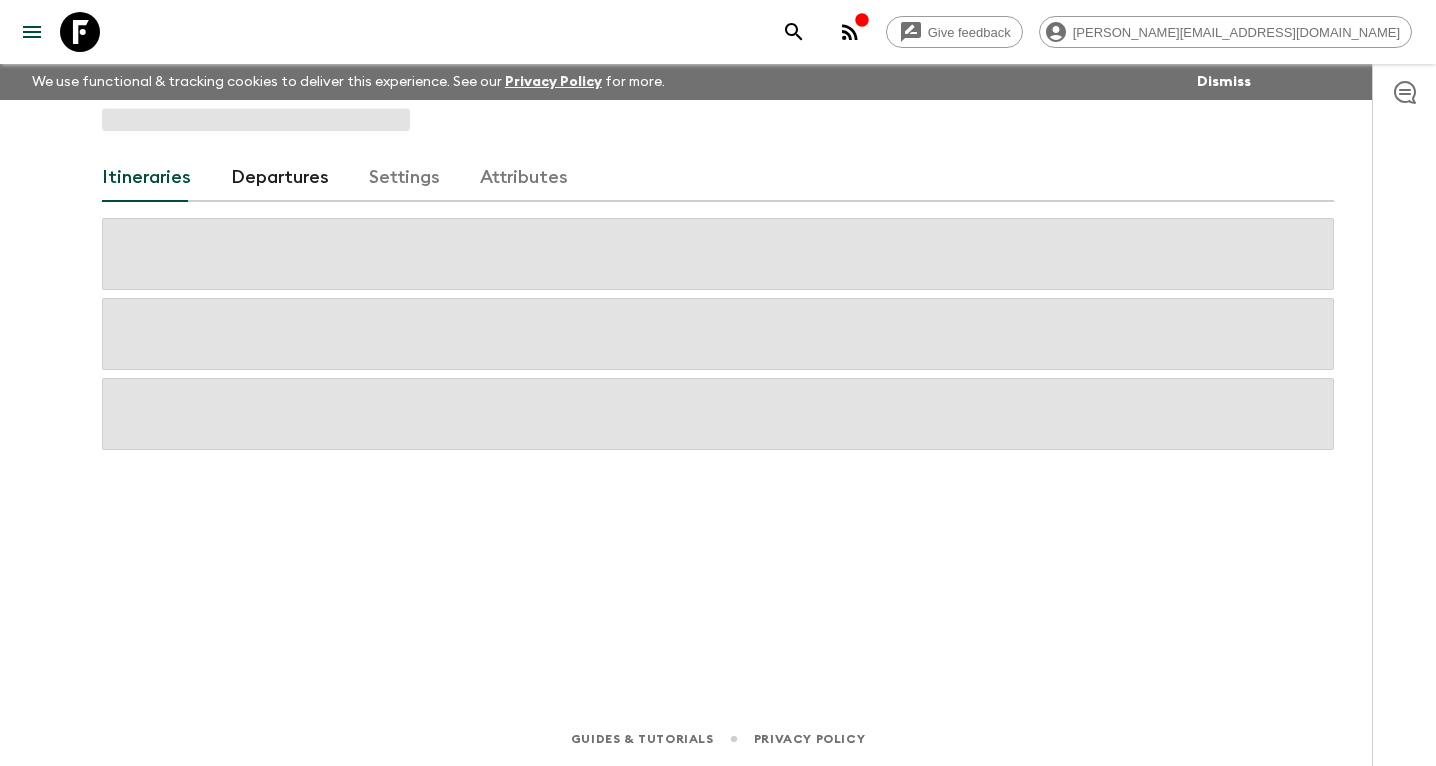 scroll, scrollTop: 0, scrollLeft: 0, axis: both 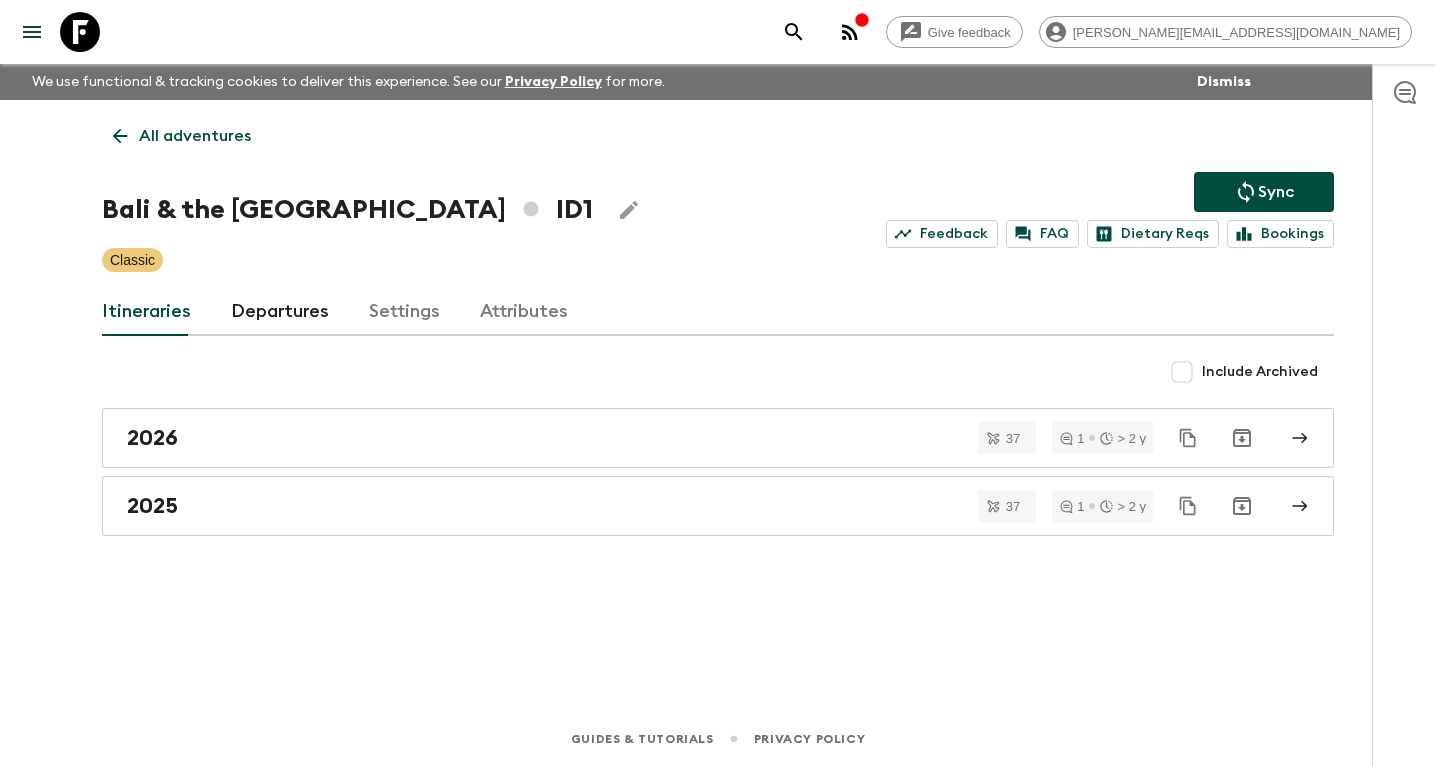 click on "Departures" at bounding box center [280, 312] 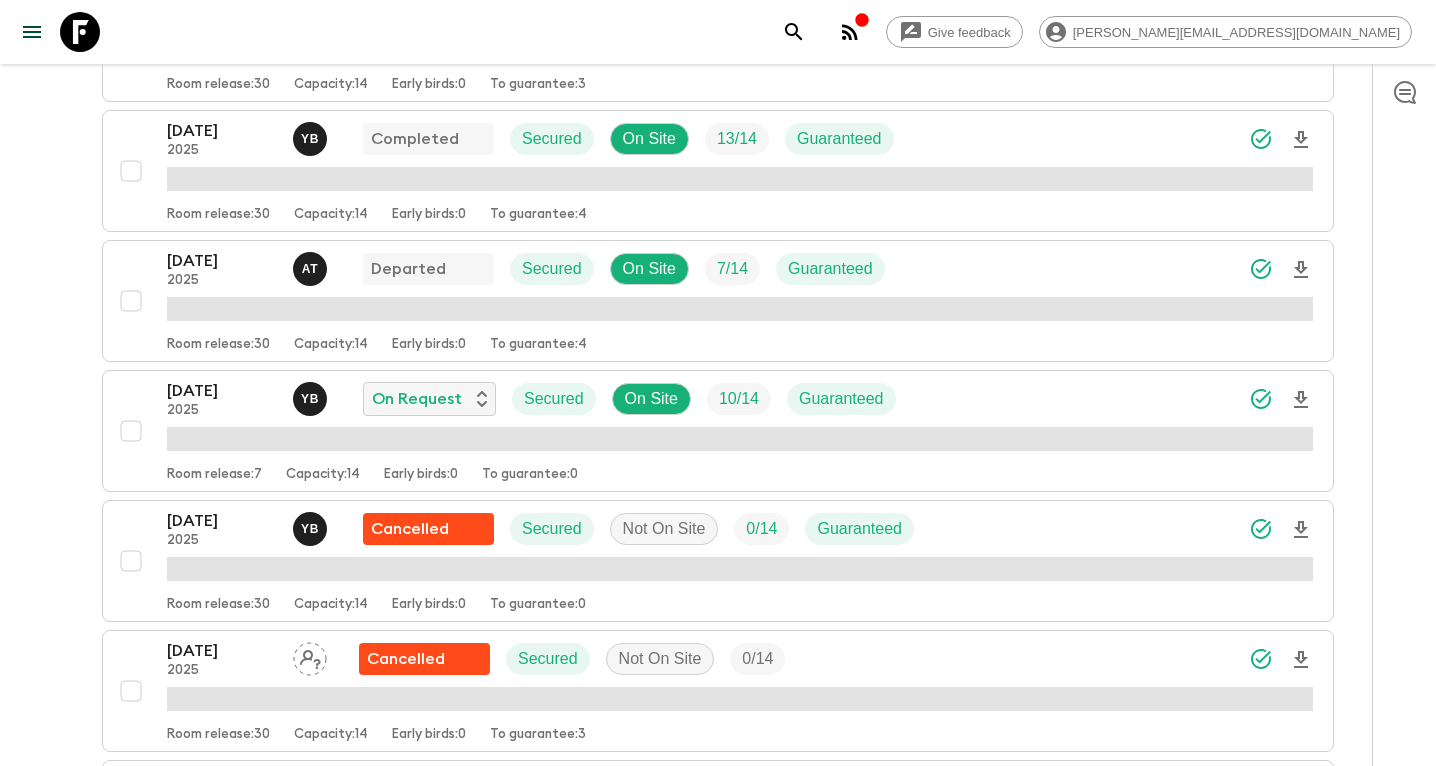 scroll, scrollTop: 2461, scrollLeft: 0, axis: vertical 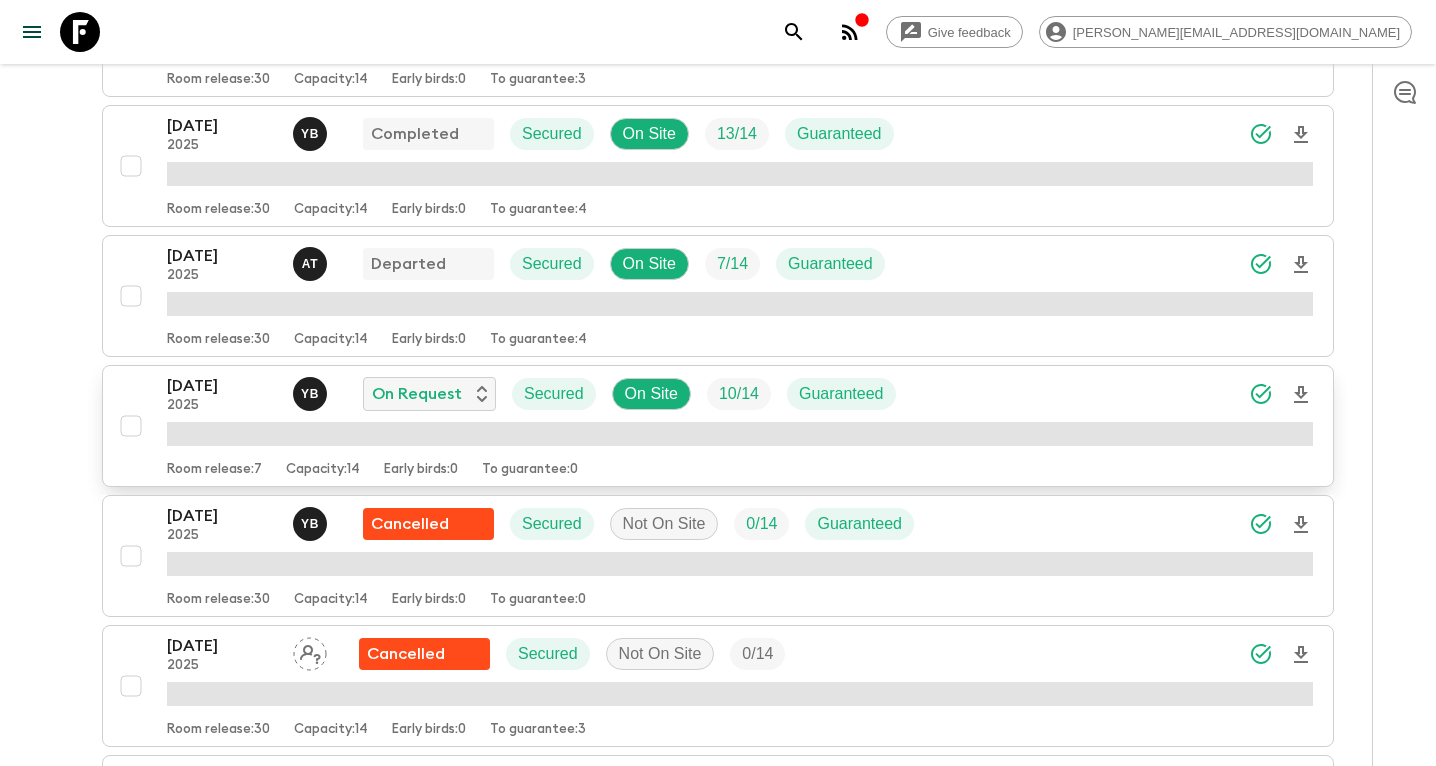 click on "16 Jul 2025" at bounding box center [222, 386] 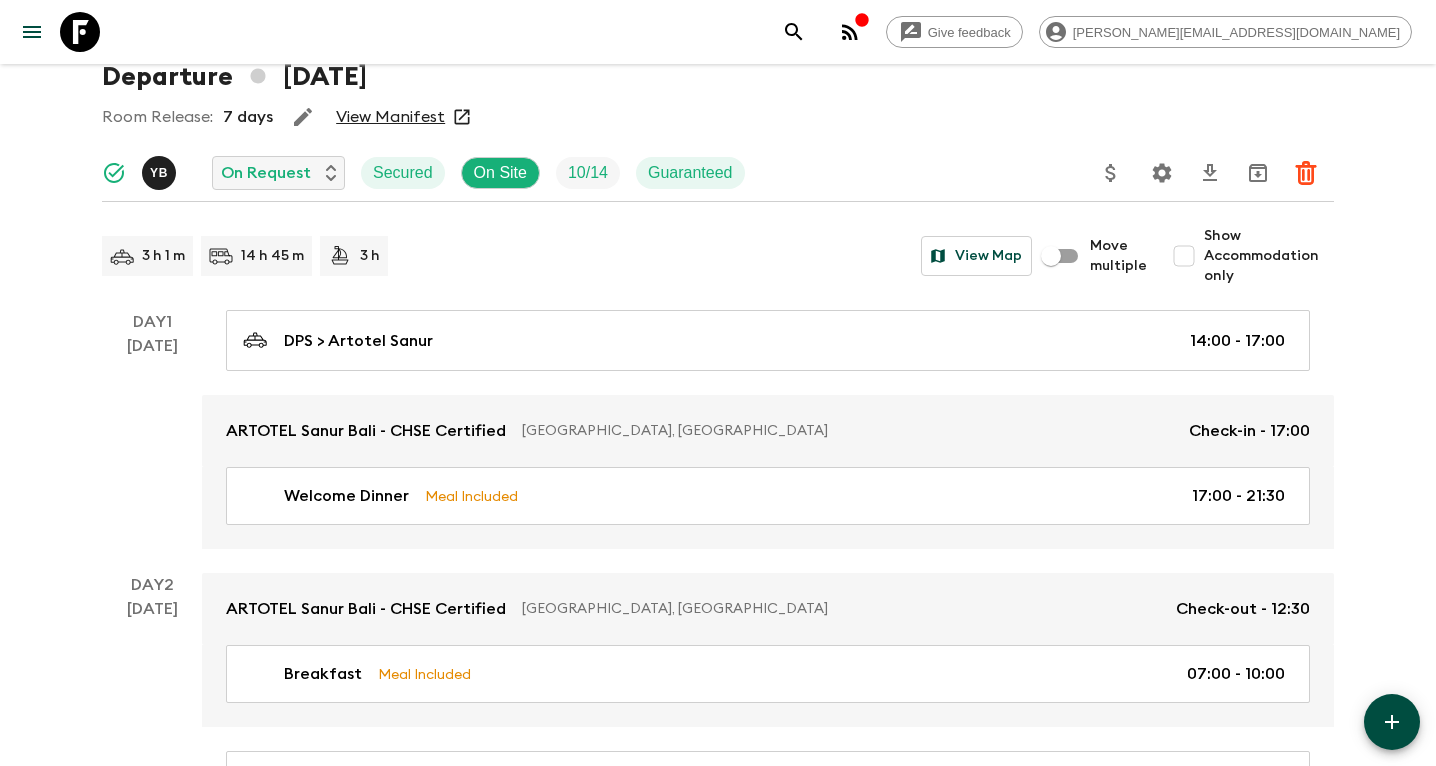 scroll, scrollTop: 116, scrollLeft: 0, axis: vertical 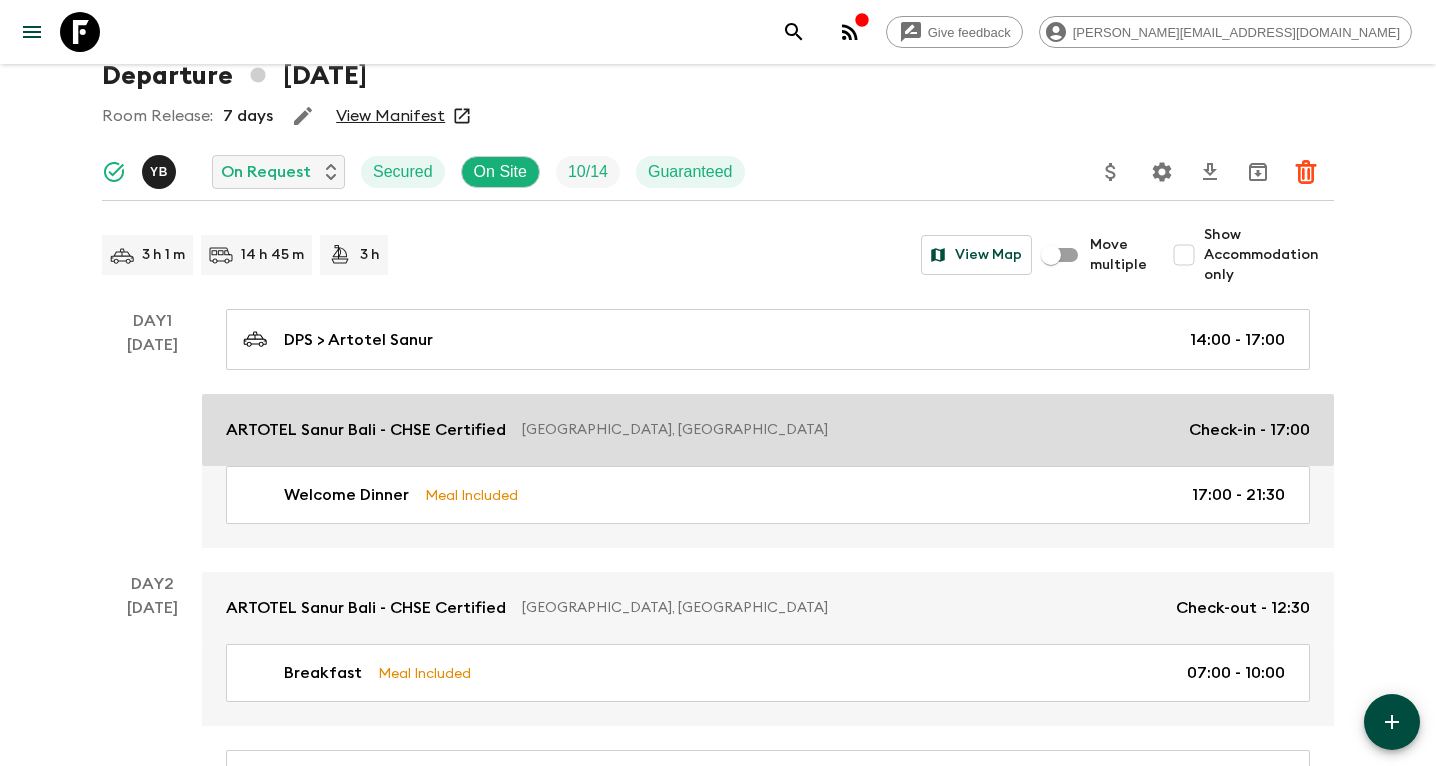 click on "Bali, Indonesia" at bounding box center [847, 430] 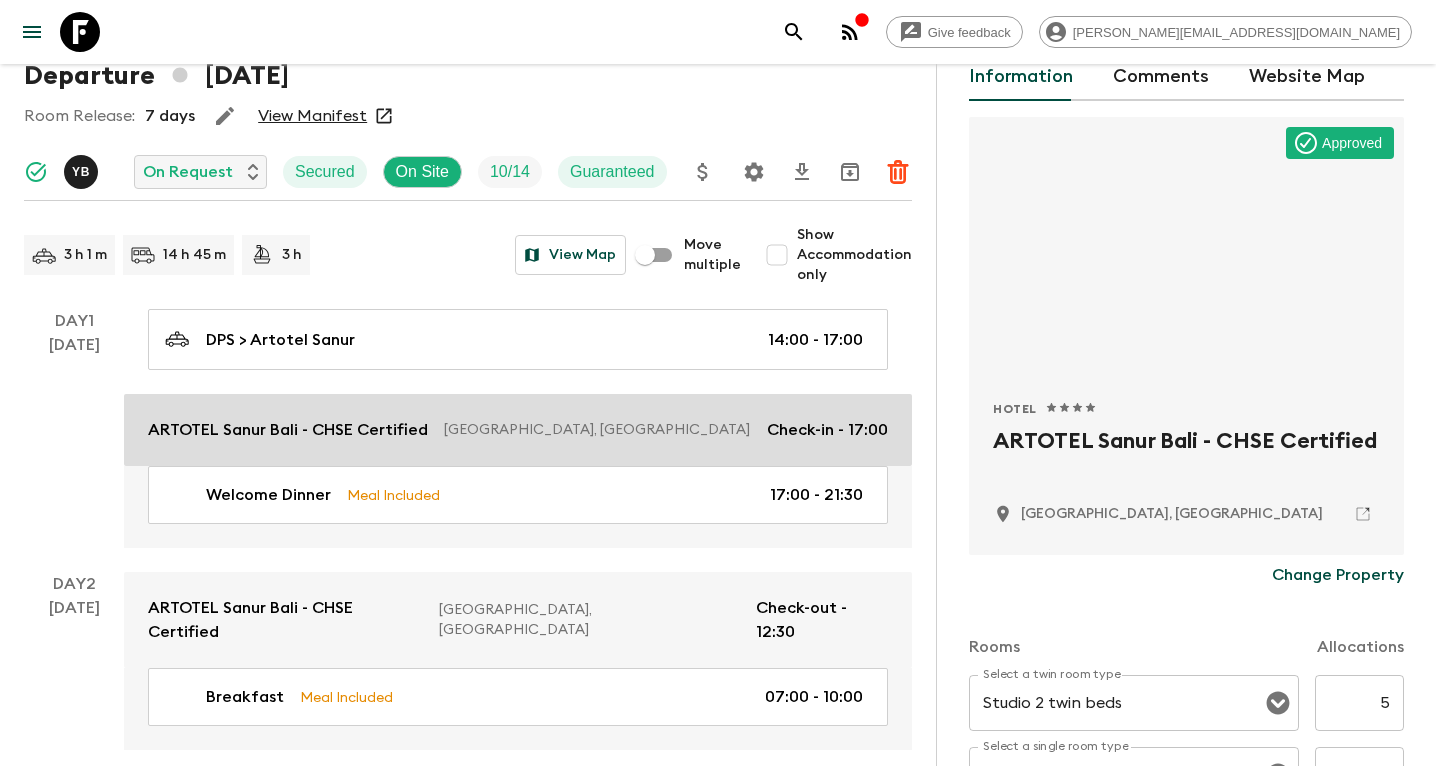 scroll, scrollTop: 140, scrollLeft: 0, axis: vertical 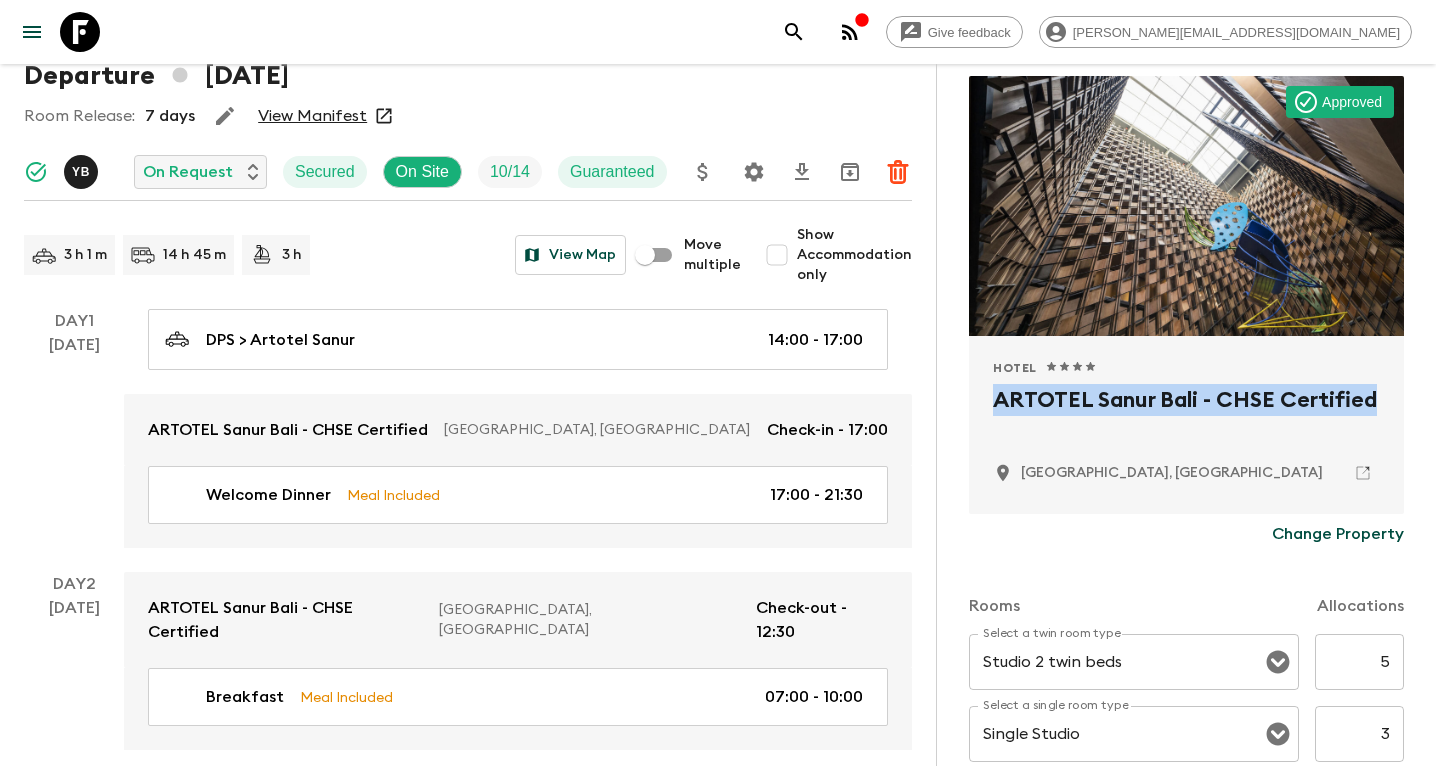 drag, startPoint x: 1386, startPoint y: 404, endPoint x: 989, endPoint y: 404, distance: 397 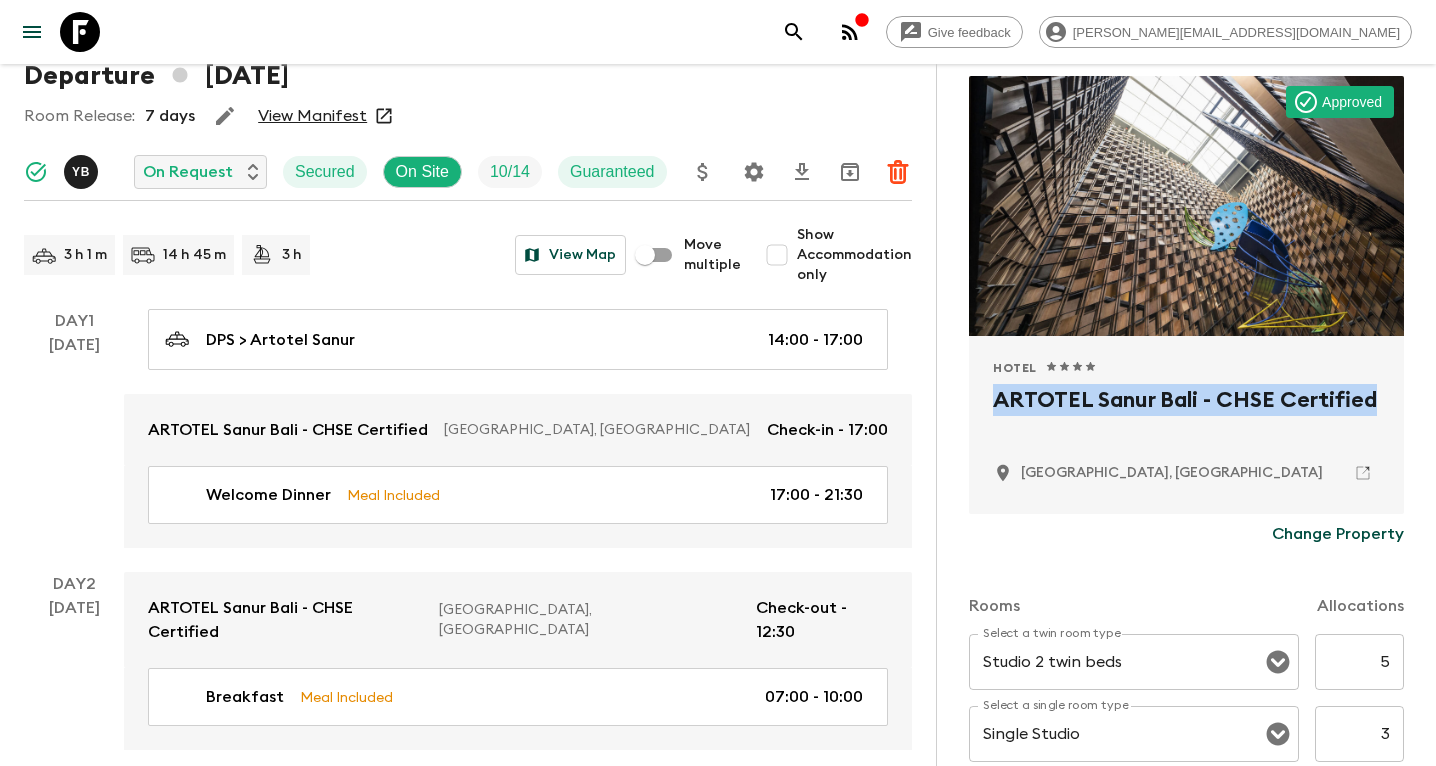 scroll, scrollTop: 0, scrollLeft: 0, axis: both 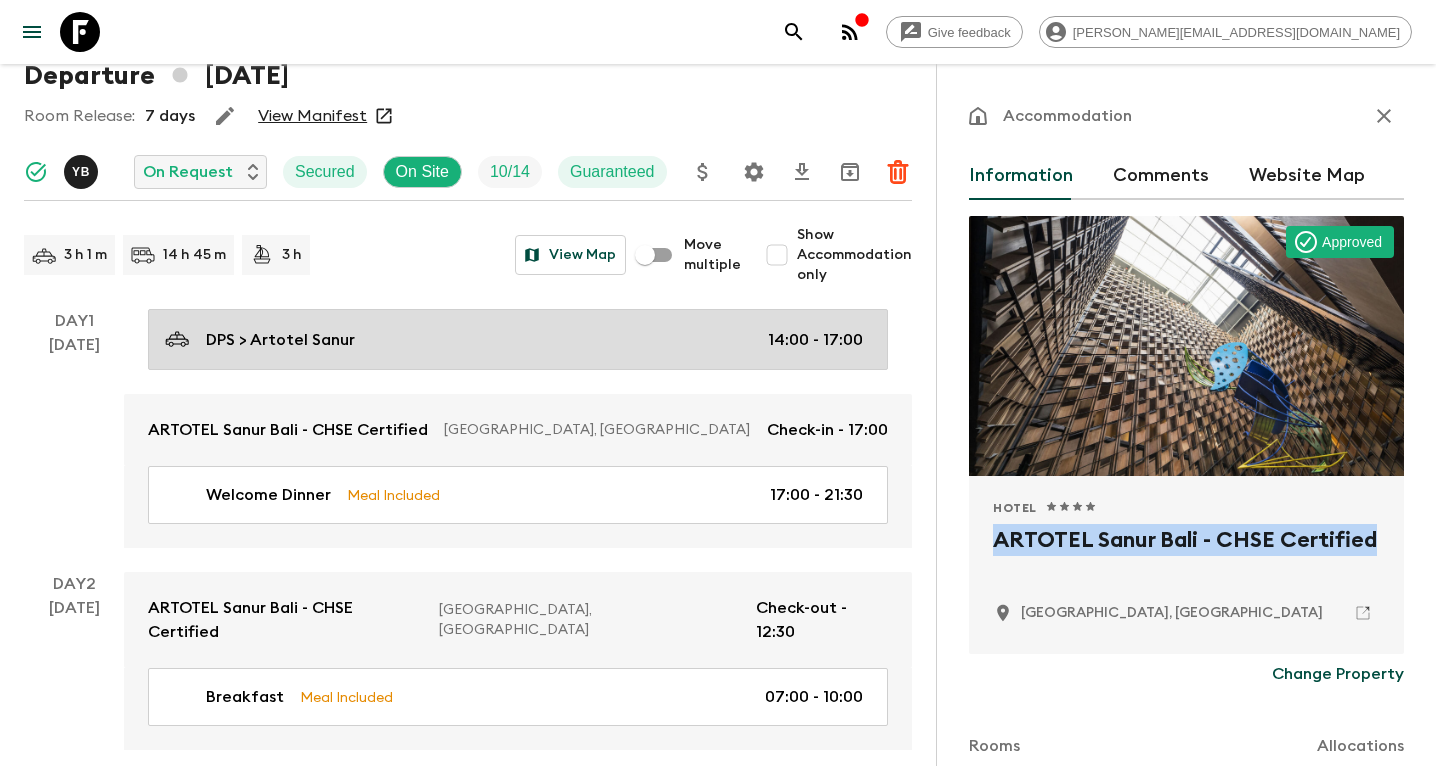 click on "DPS > Artotel Sanur 14:00 - 17:00" at bounding box center [518, 339] 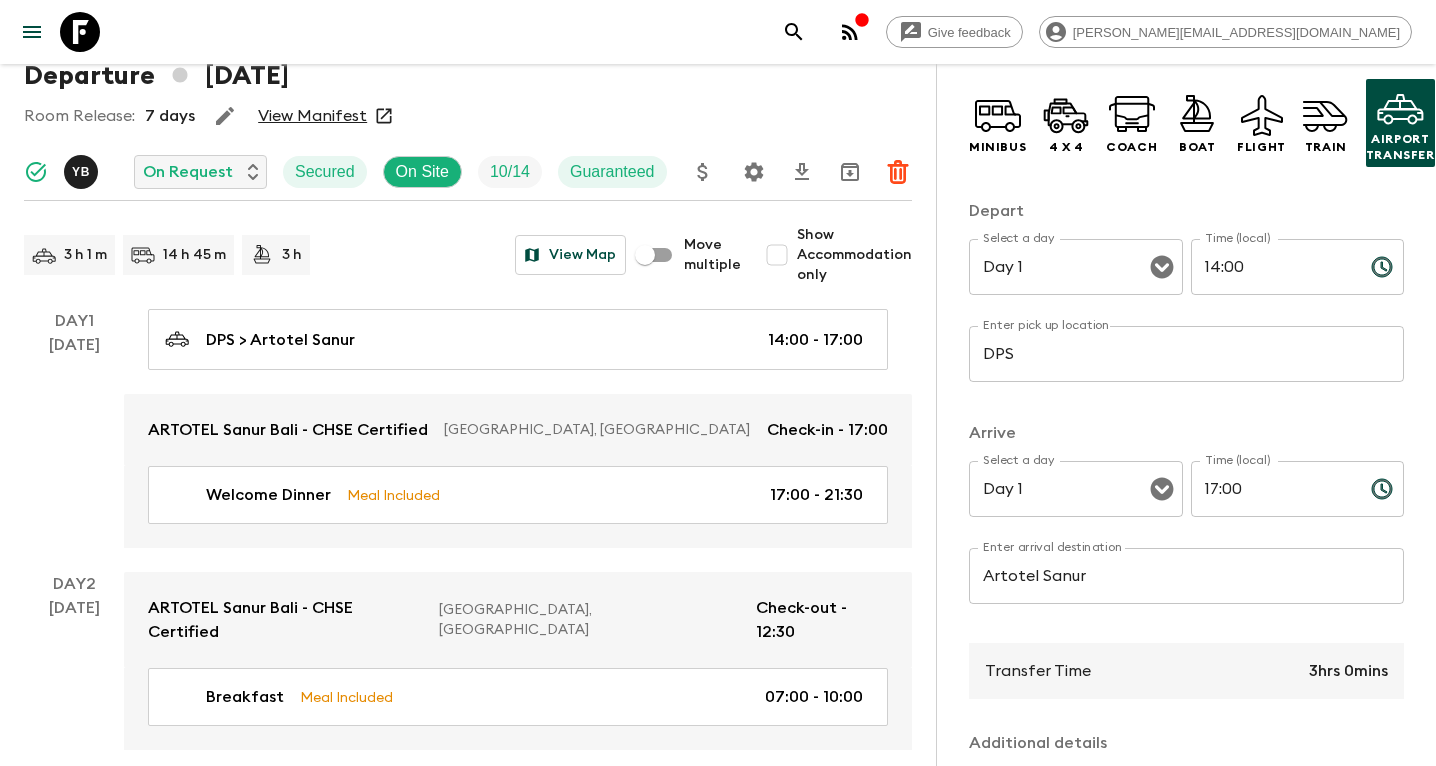 scroll, scrollTop: 82, scrollLeft: 0, axis: vertical 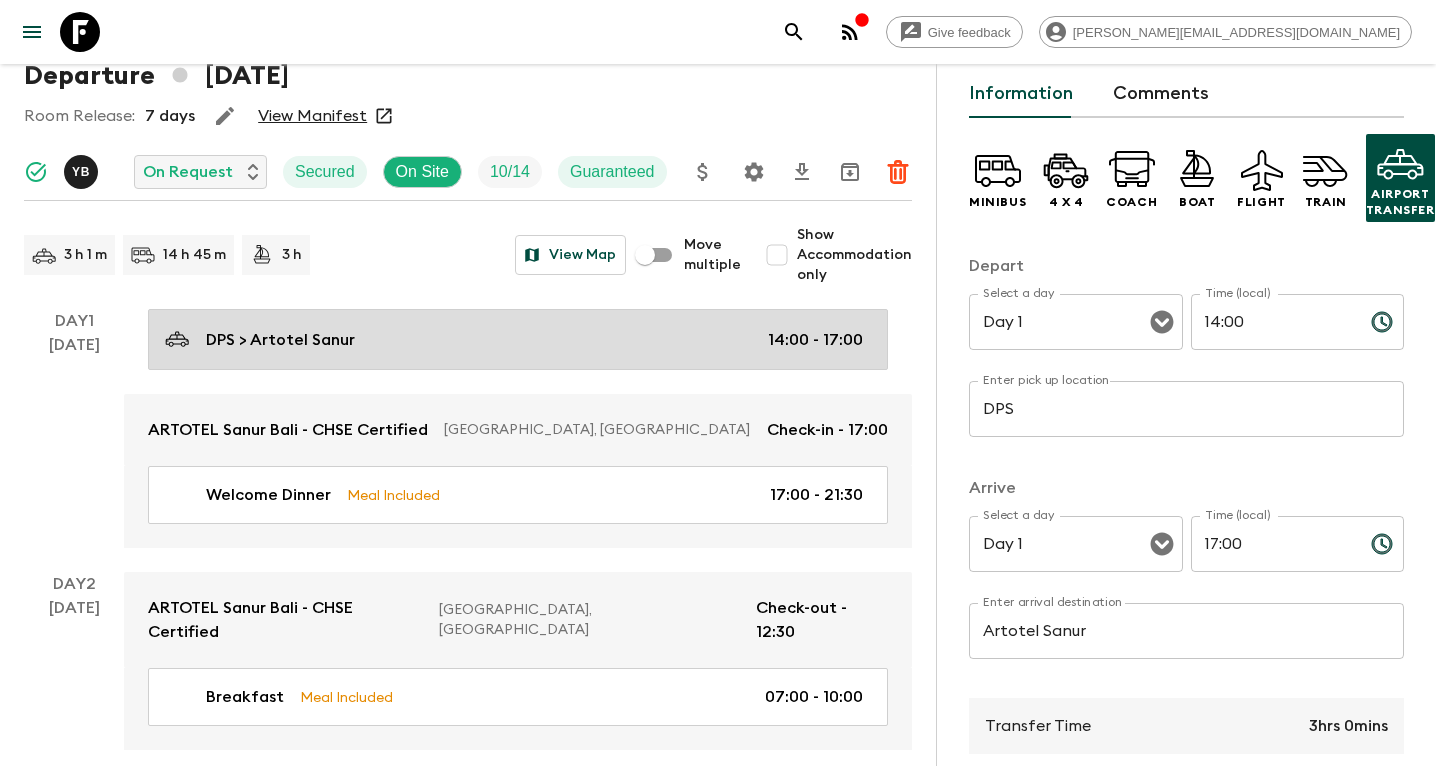 click on "DPS > Artotel Sanur 14:00 - 17:00" at bounding box center (514, 339) 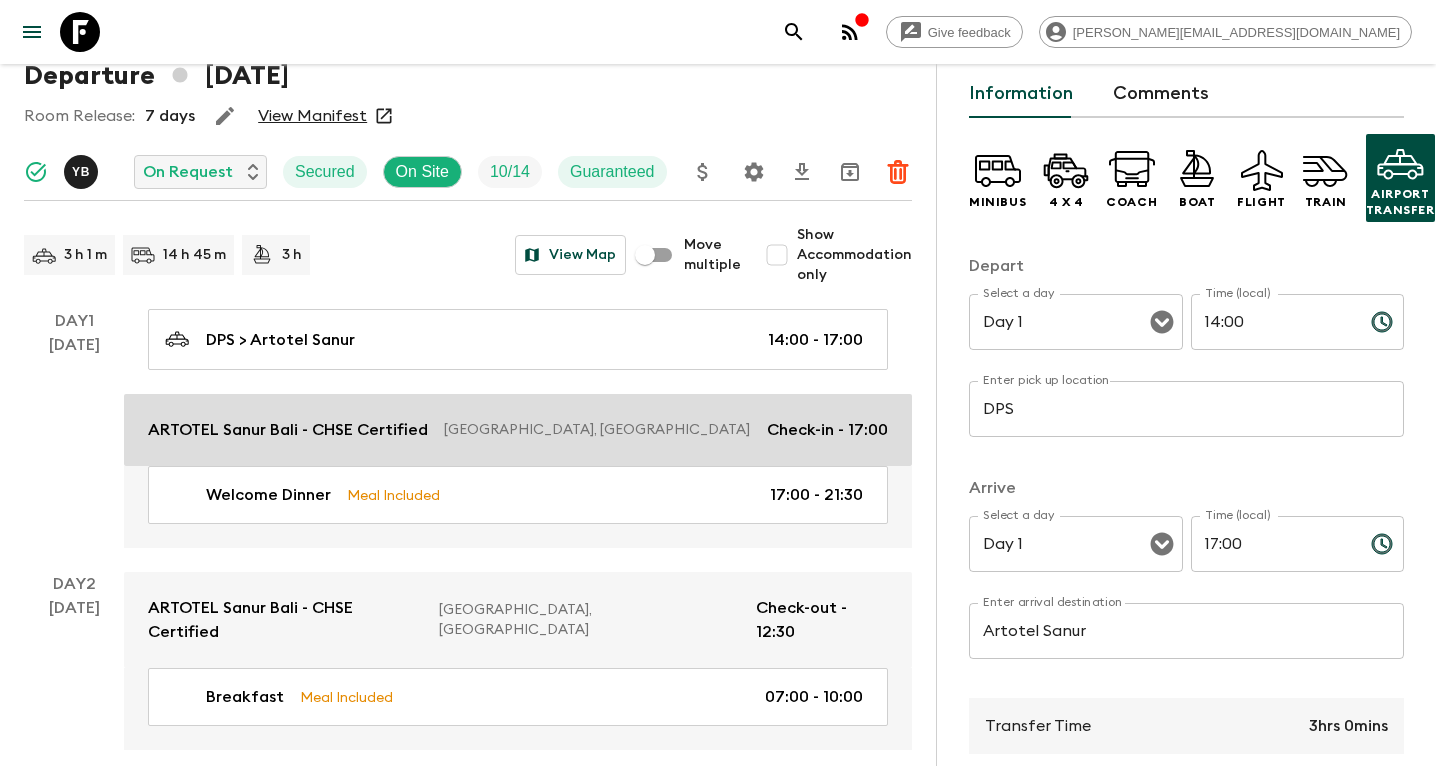 click on "Bali, Indonesia" at bounding box center (597, 430) 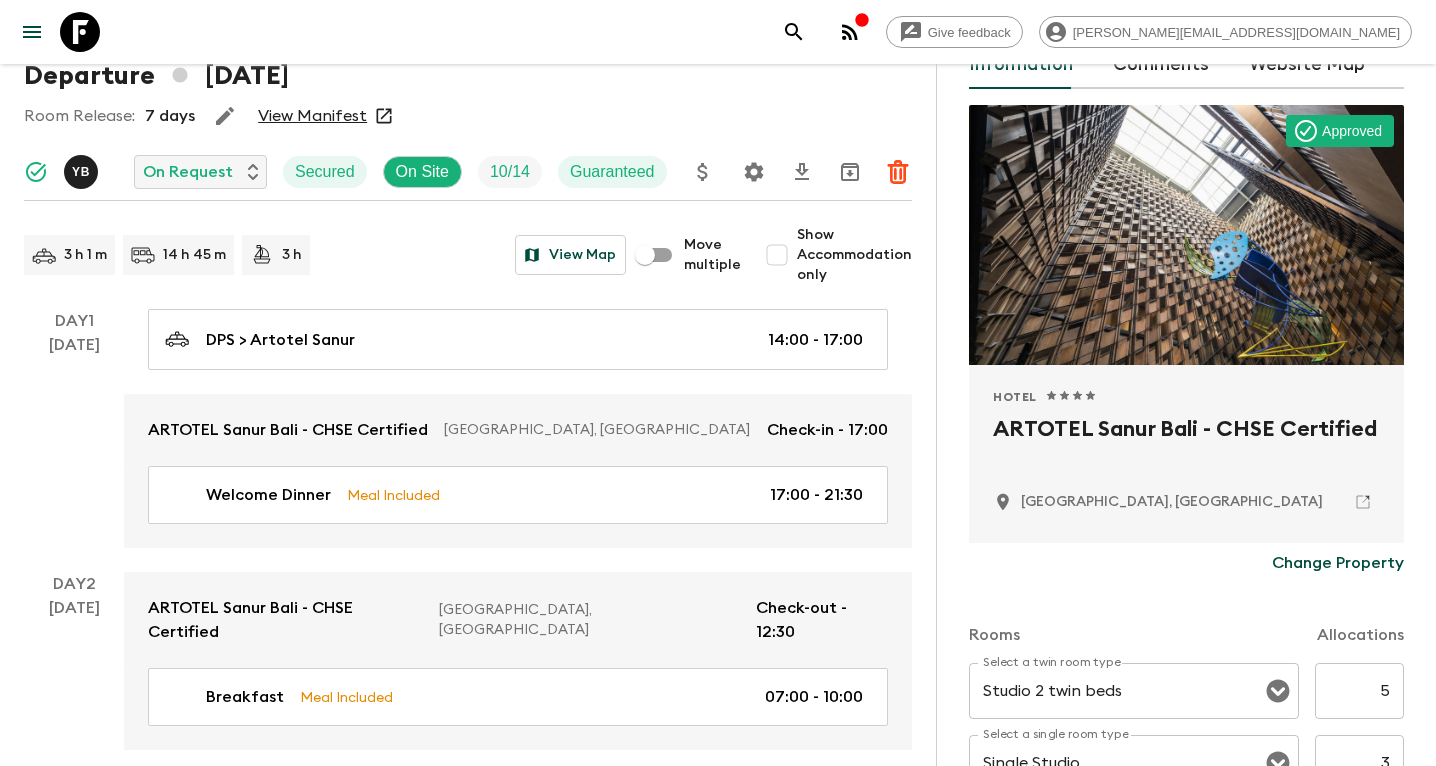 scroll, scrollTop: 157, scrollLeft: 0, axis: vertical 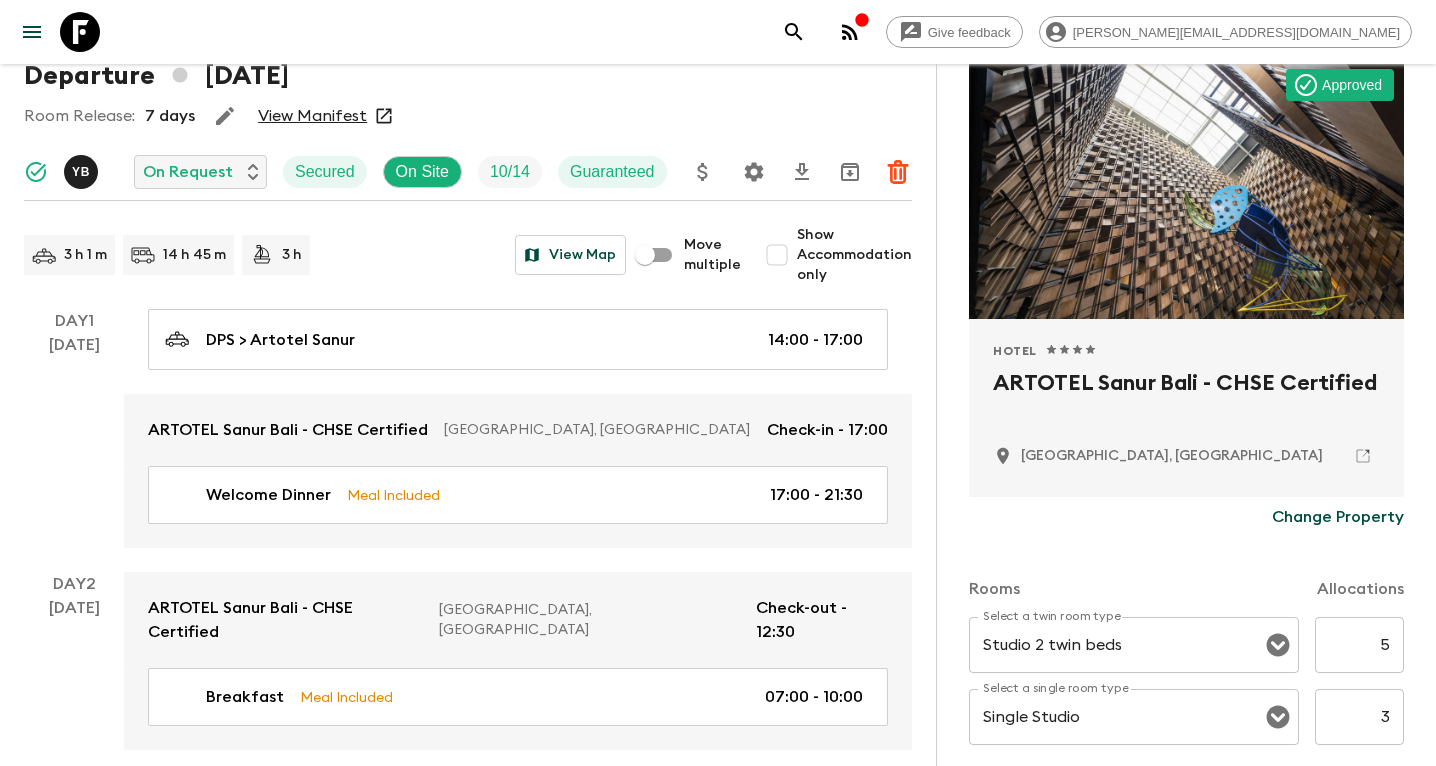 click 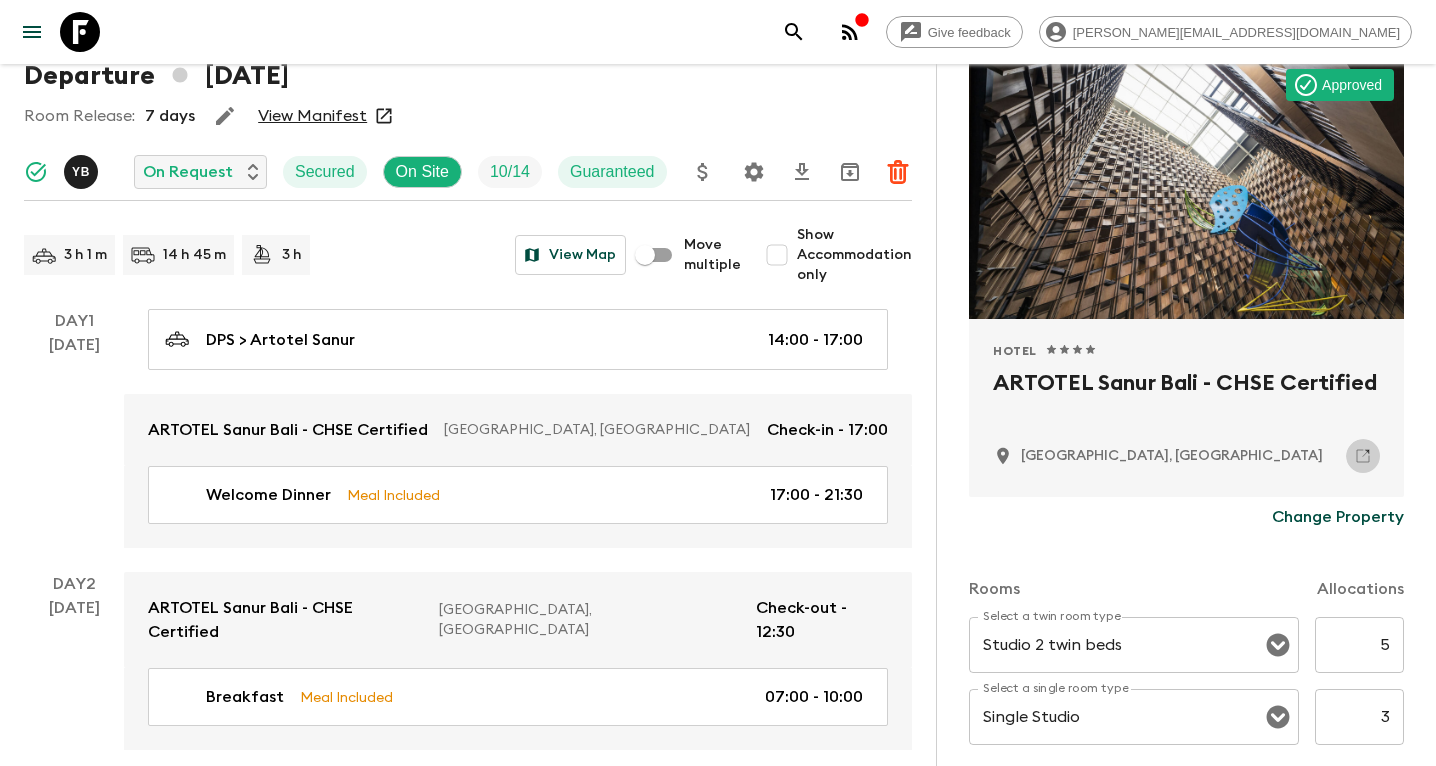 click 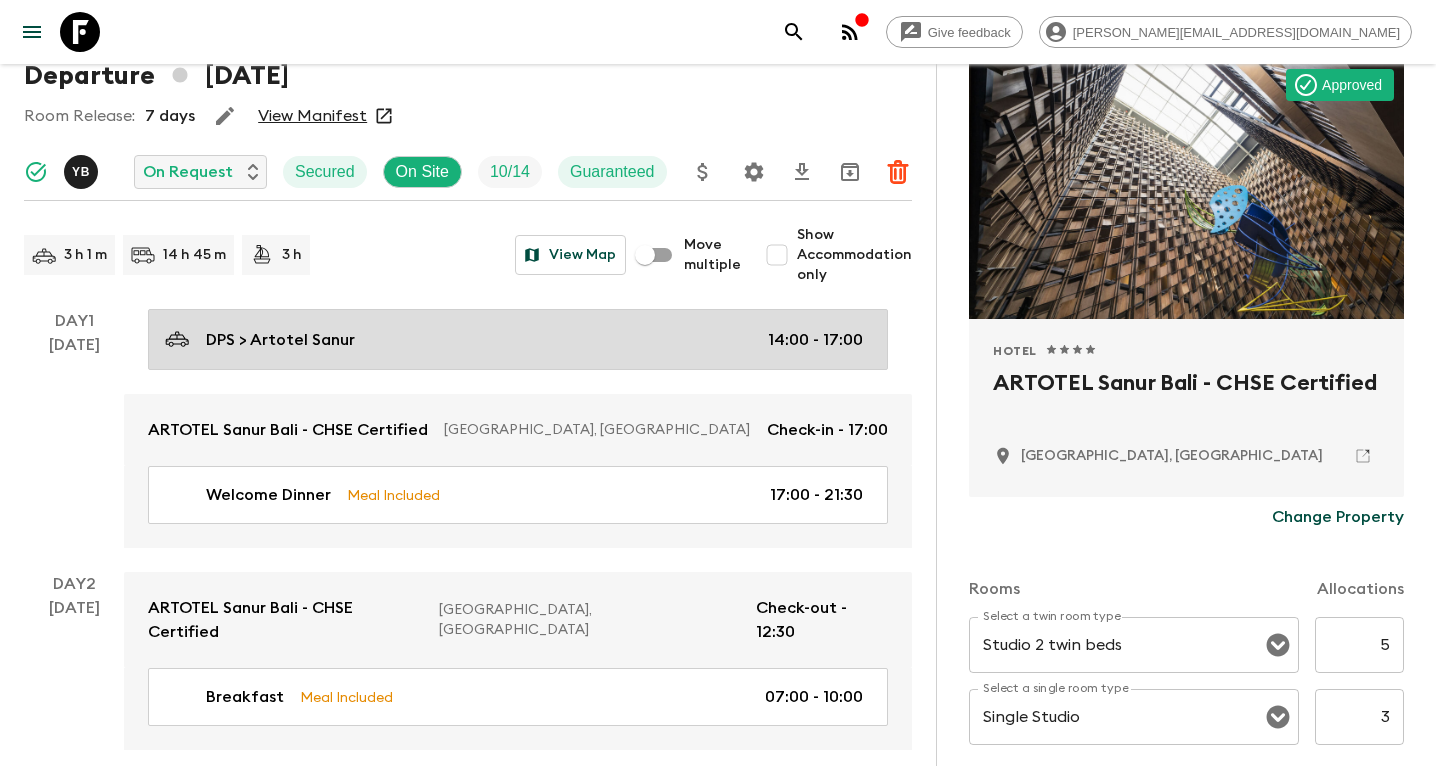 click on "DPS > Artotel Sanur 14:00 - 17:00" at bounding box center (518, 339) 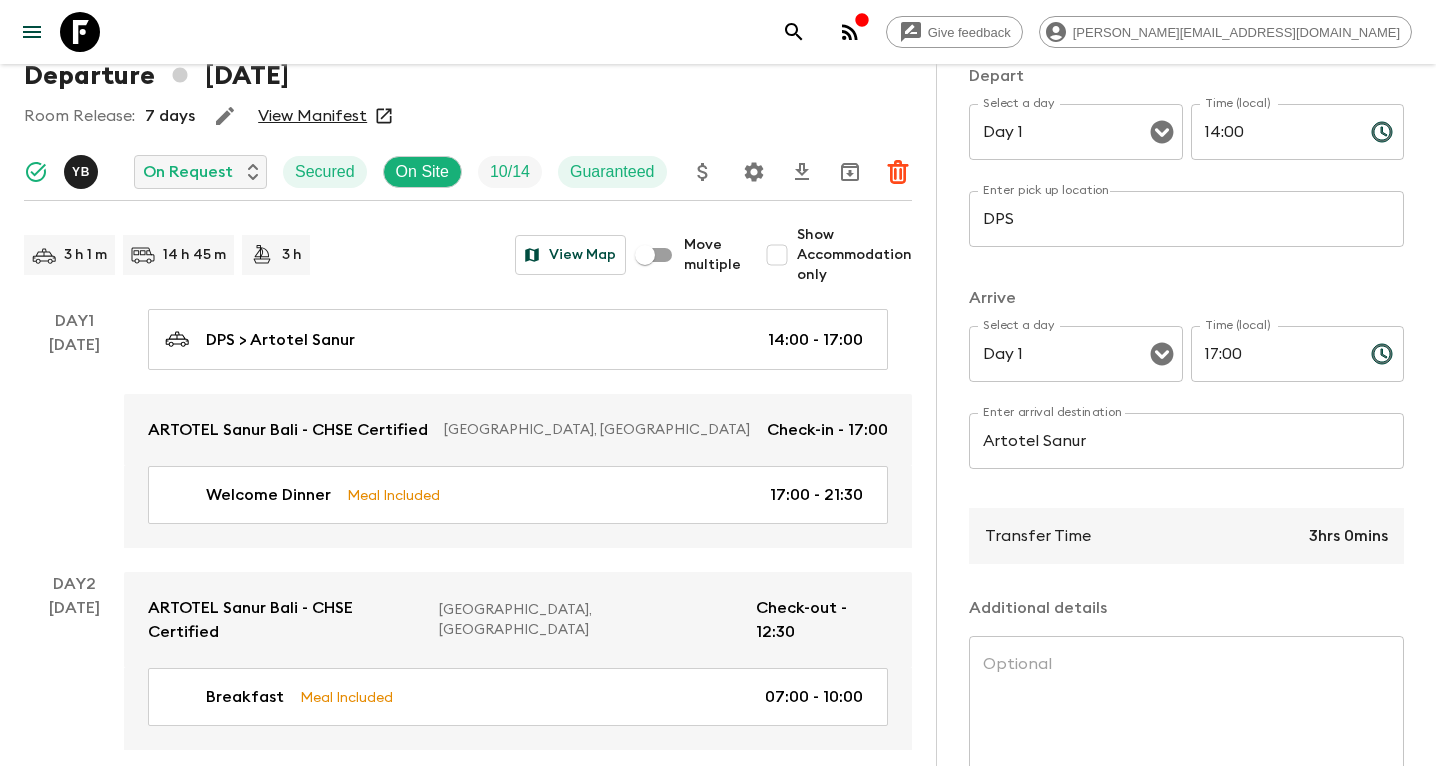 scroll, scrollTop: 273, scrollLeft: 0, axis: vertical 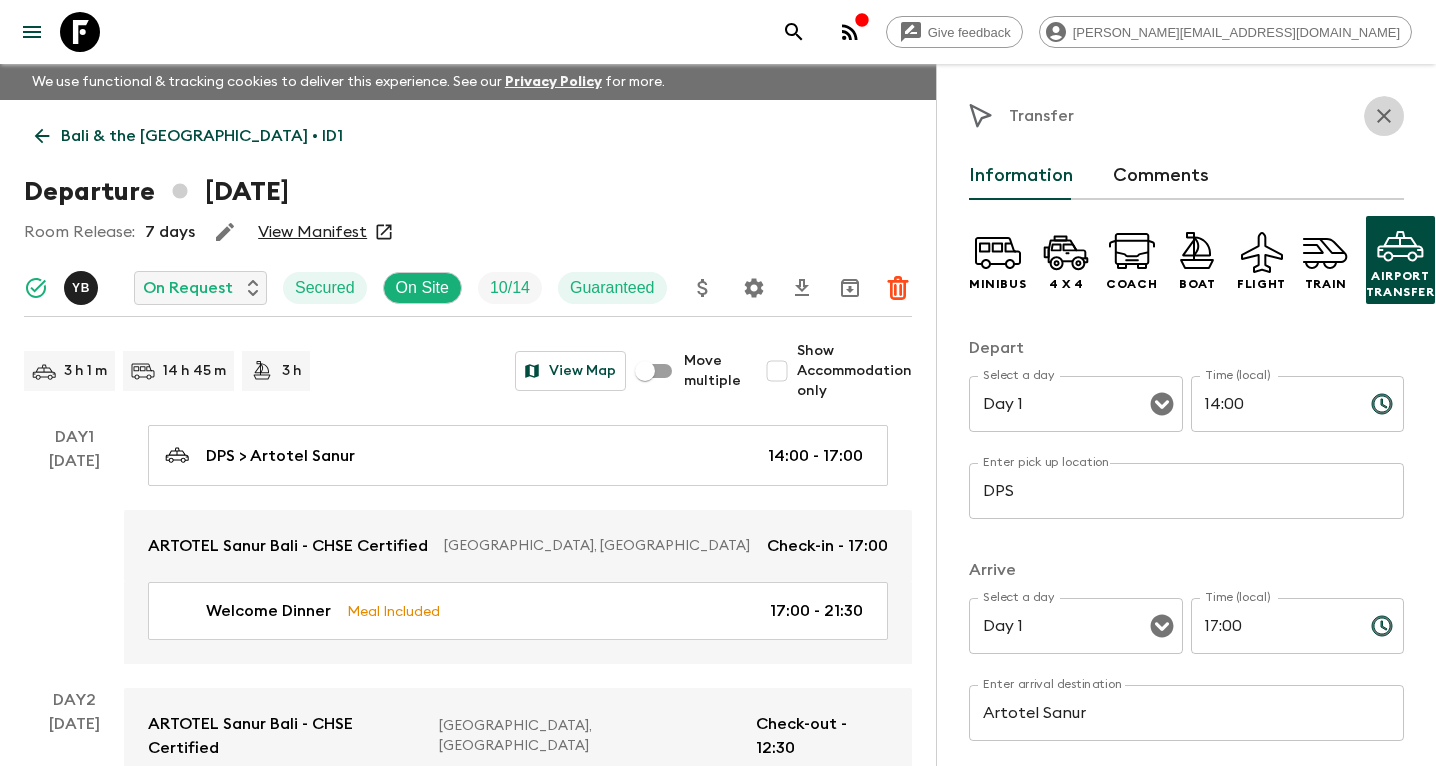 click 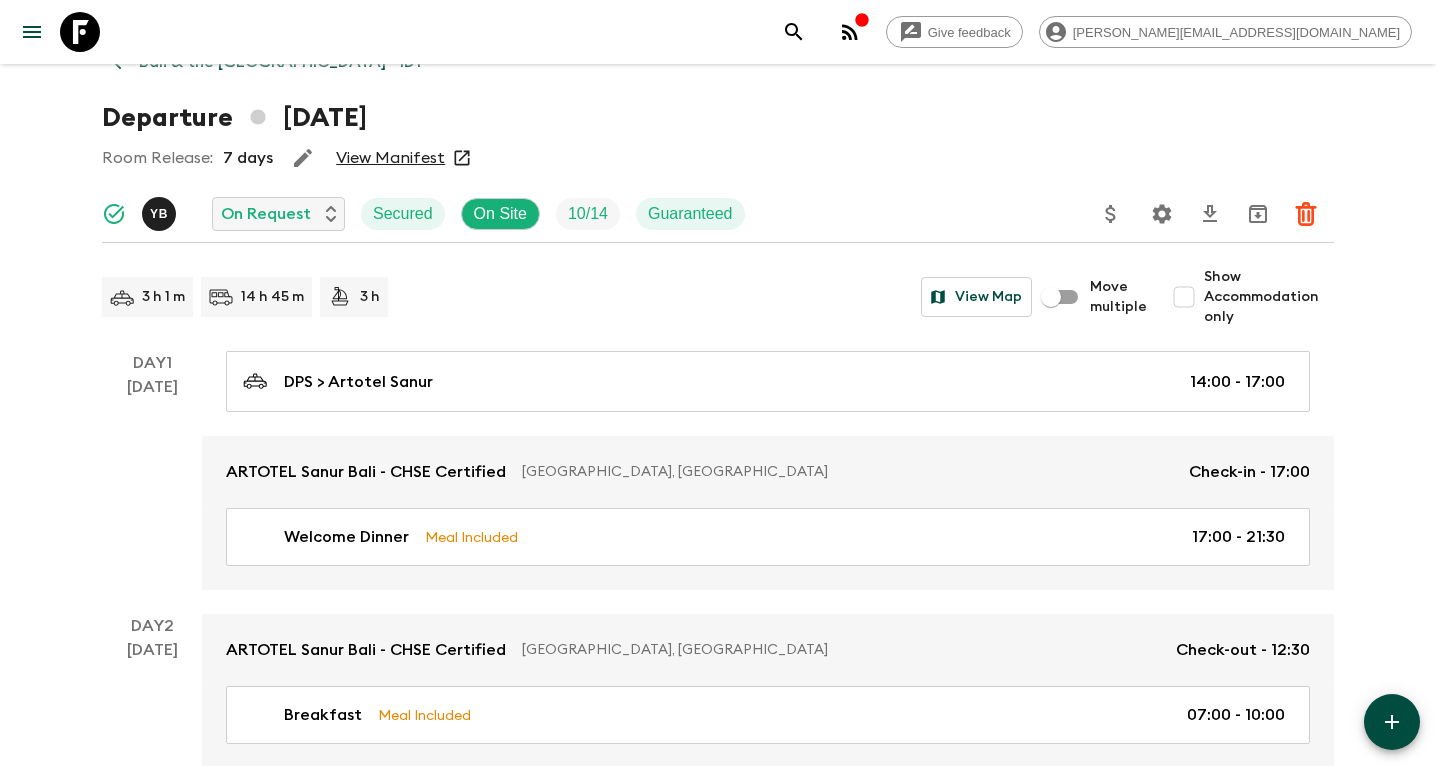 scroll, scrollTop: 100, scrollLeft: 0, axis: vertical 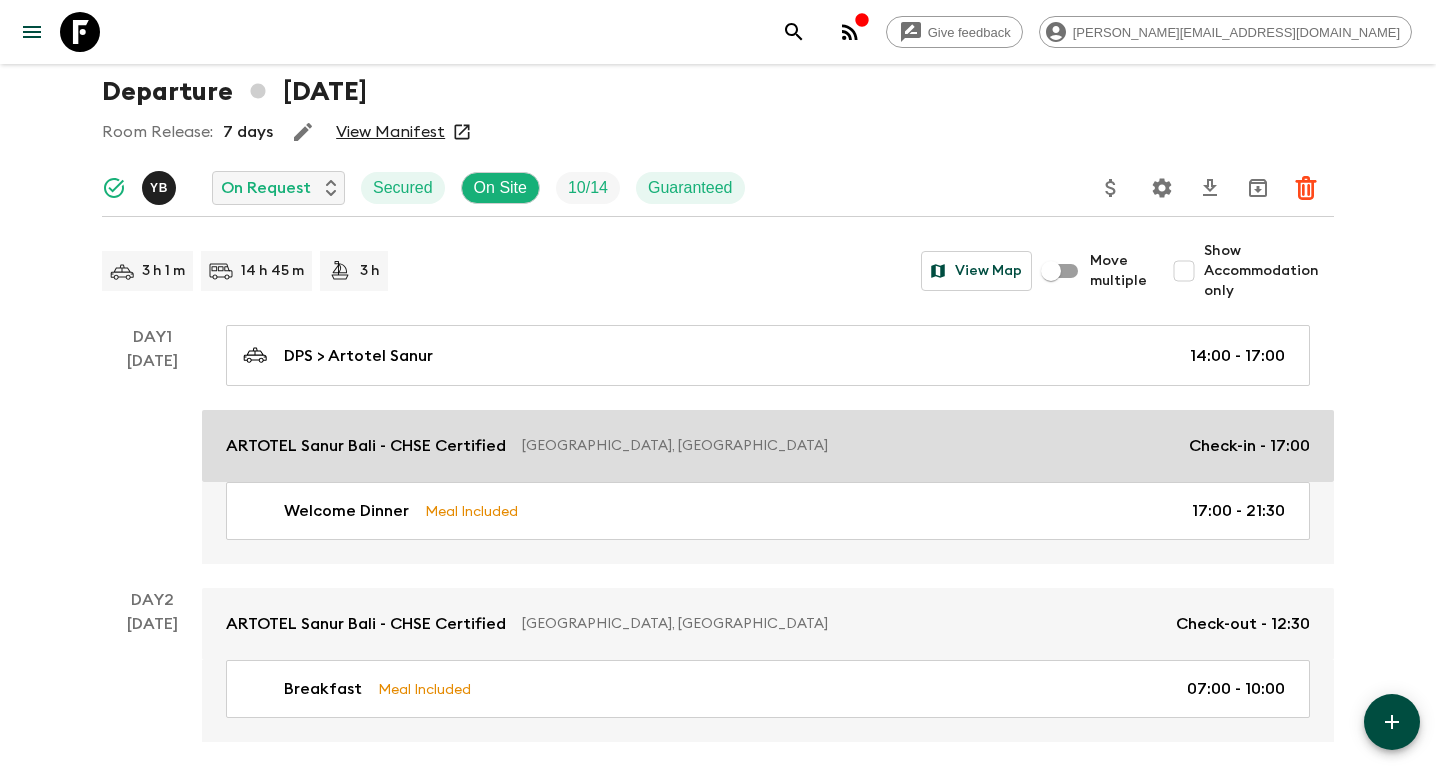 click on "Bali, Indonesia" at bounding box center [847, 446] 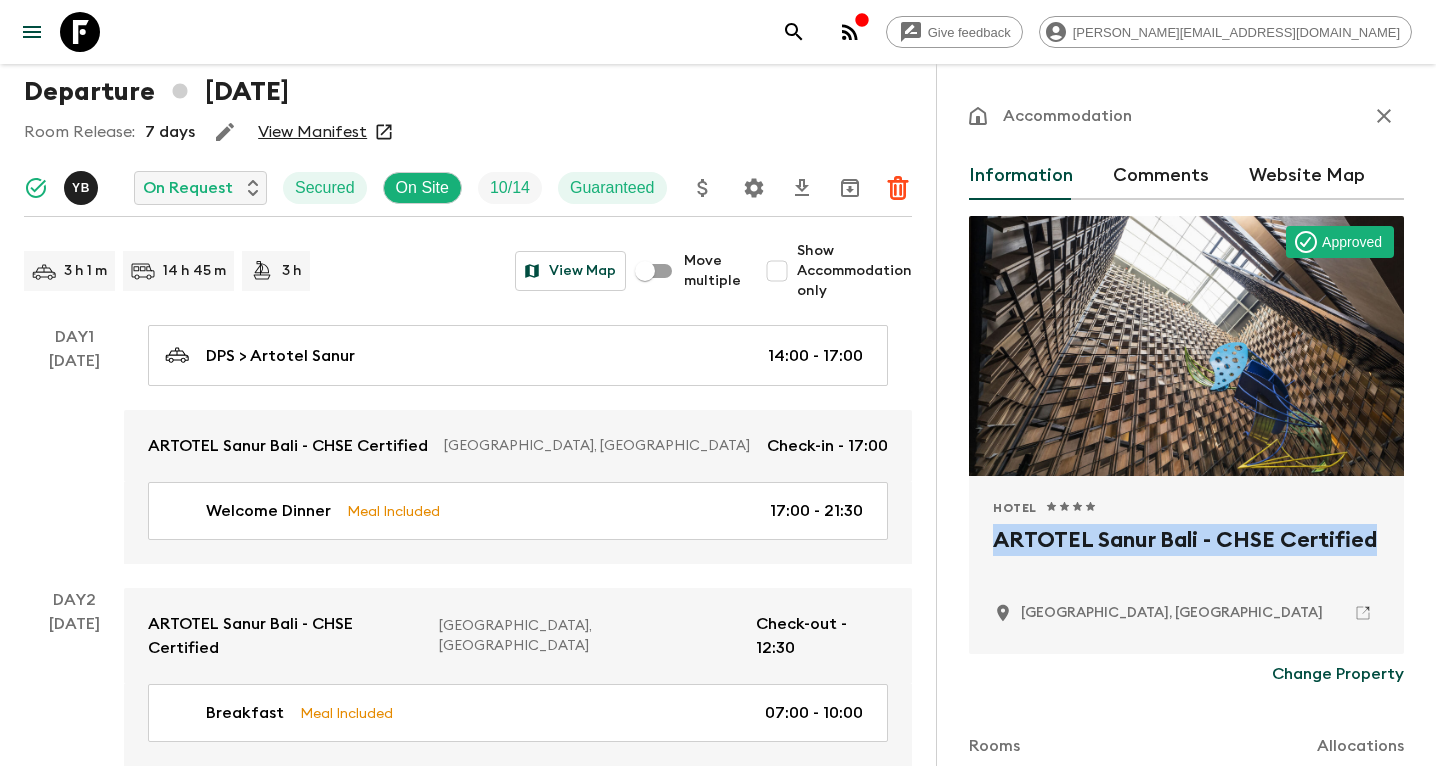 drag, startPoint x: 1306, startPoint y: 539, endPoint x: 989, endPoint y: 542, distance: 317.0142 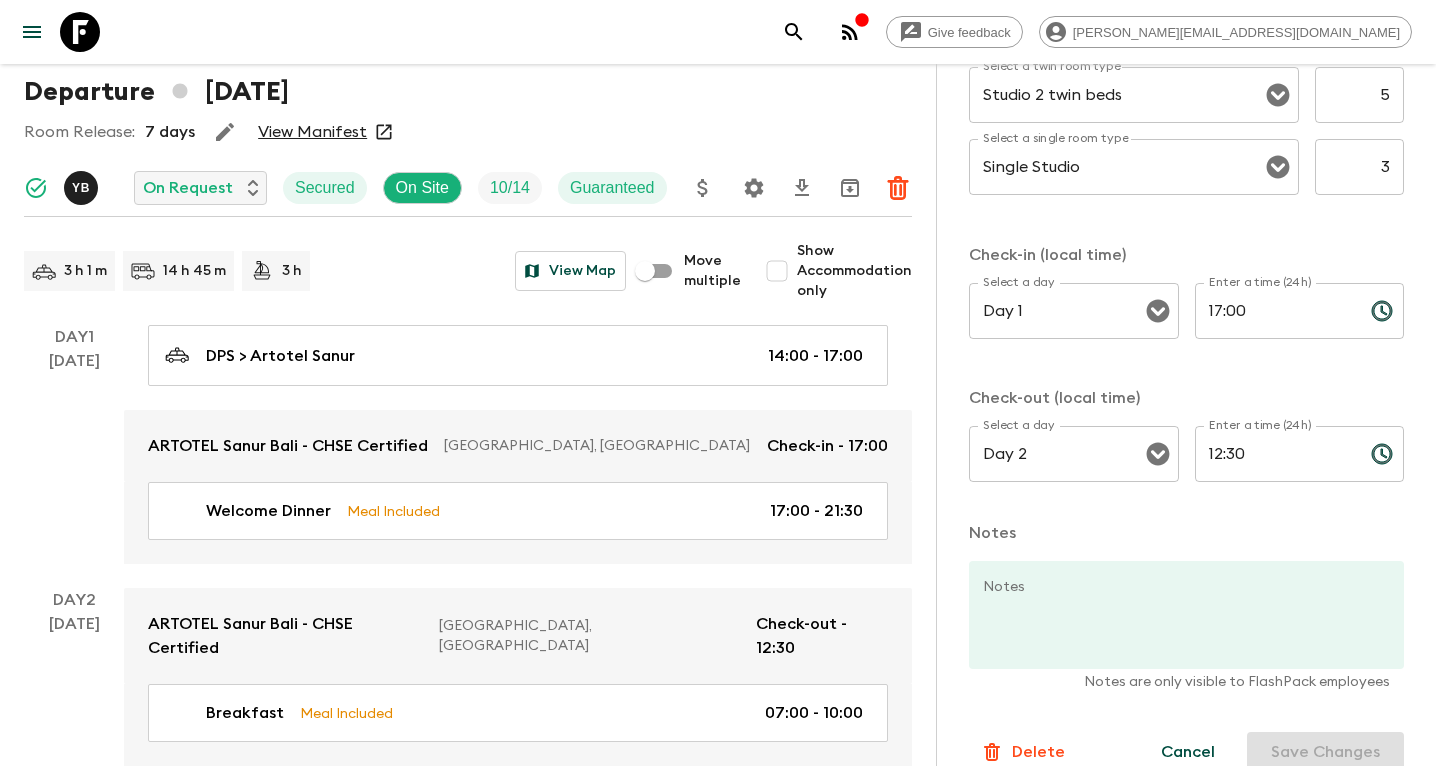 scroll, scrollTop: 722, scrollLeft: 0, axis: vertical 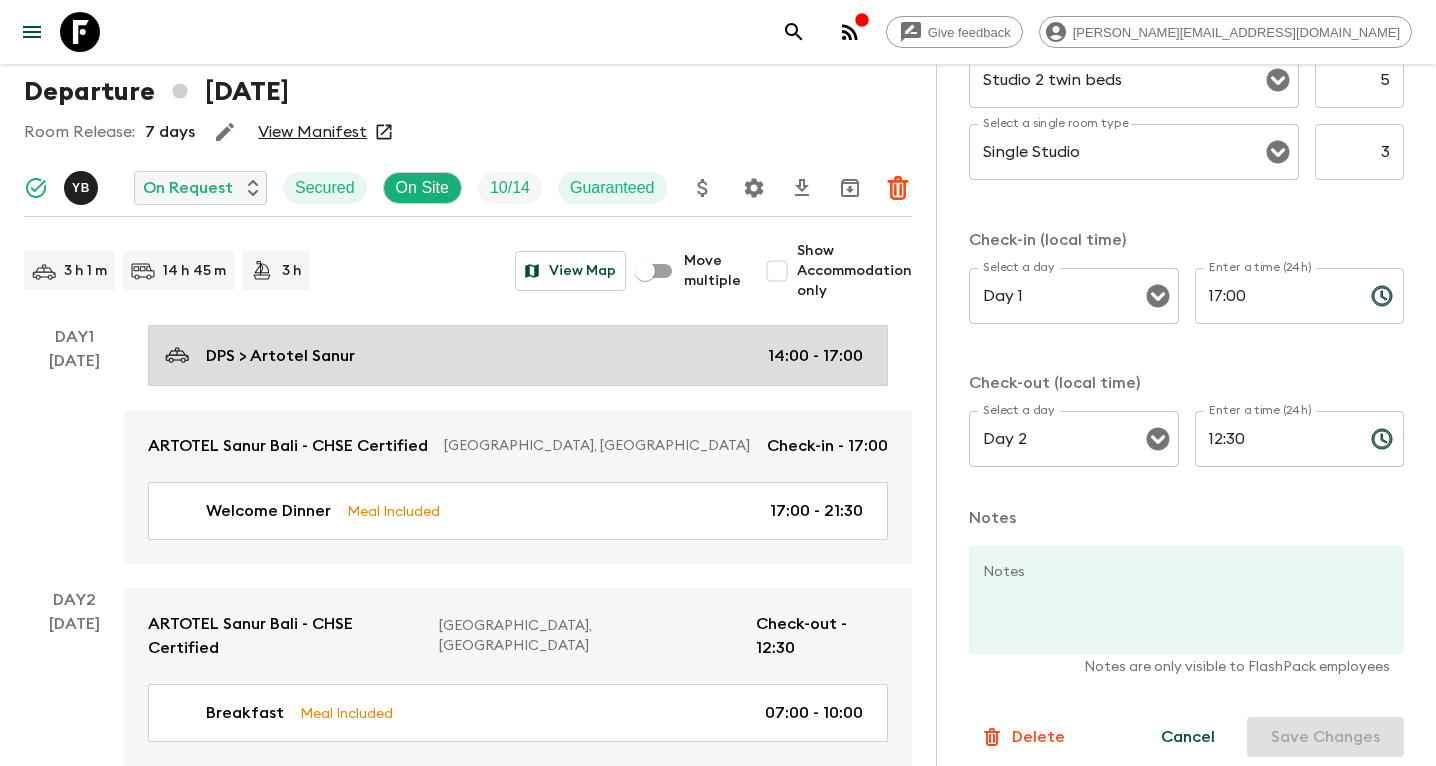click on "DPS > Artotel Sanur 14:00 - 17:00" at bounding box center [514, 355] 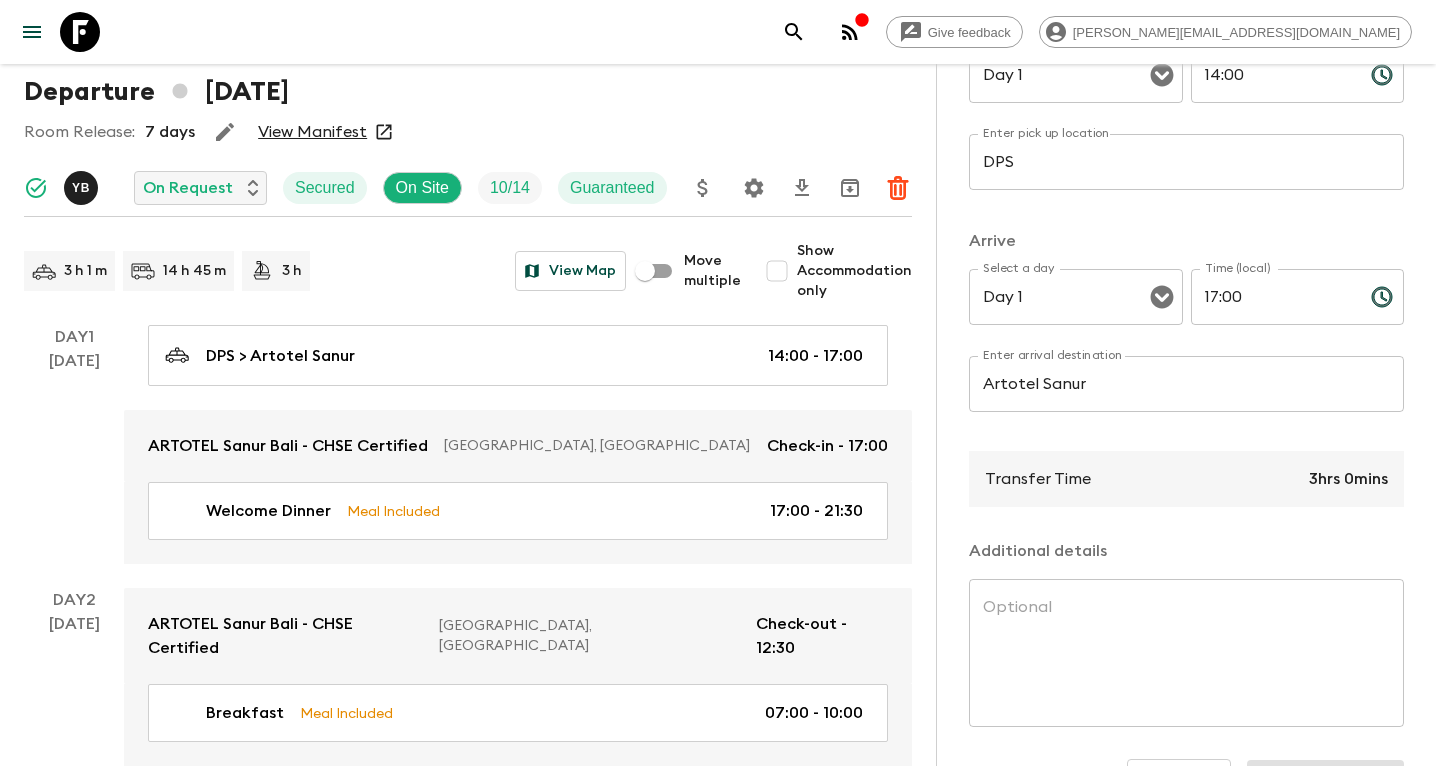 scroll, scrollTop: 0, scrollLeft: 0, axis: both 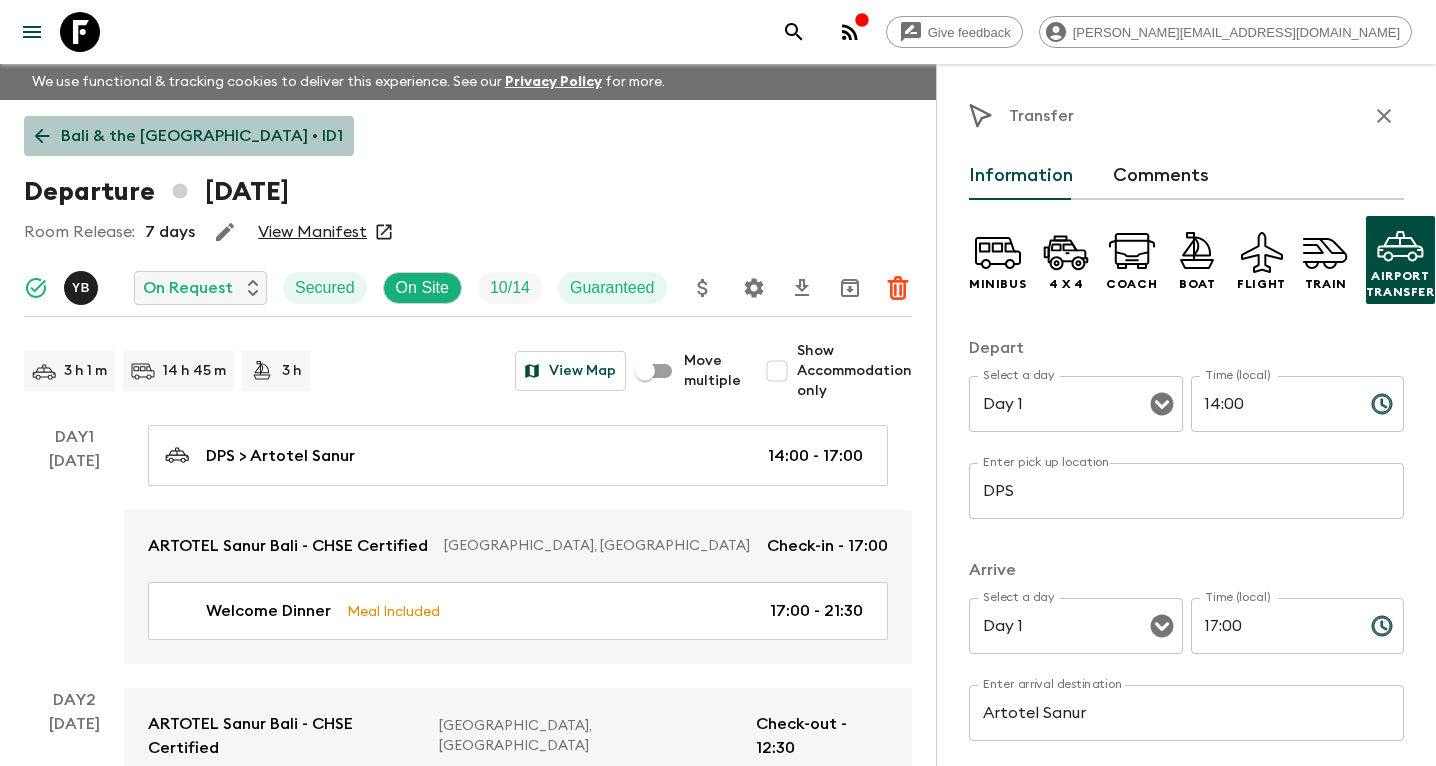 click on "Bali & the Gili Islands • ID1" at bounding box center (202, 136) 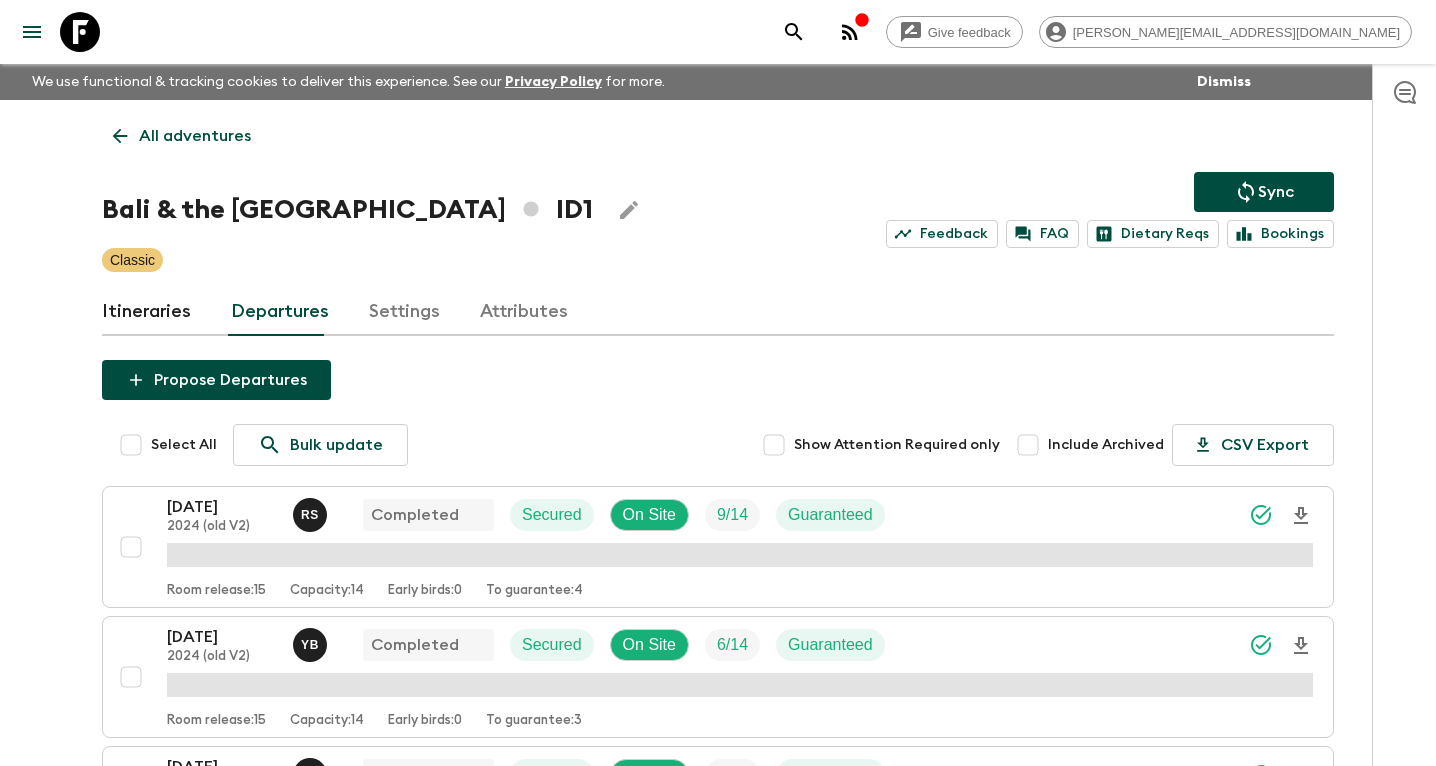 click on "Include Archived" at bounding box center (1028, 445) 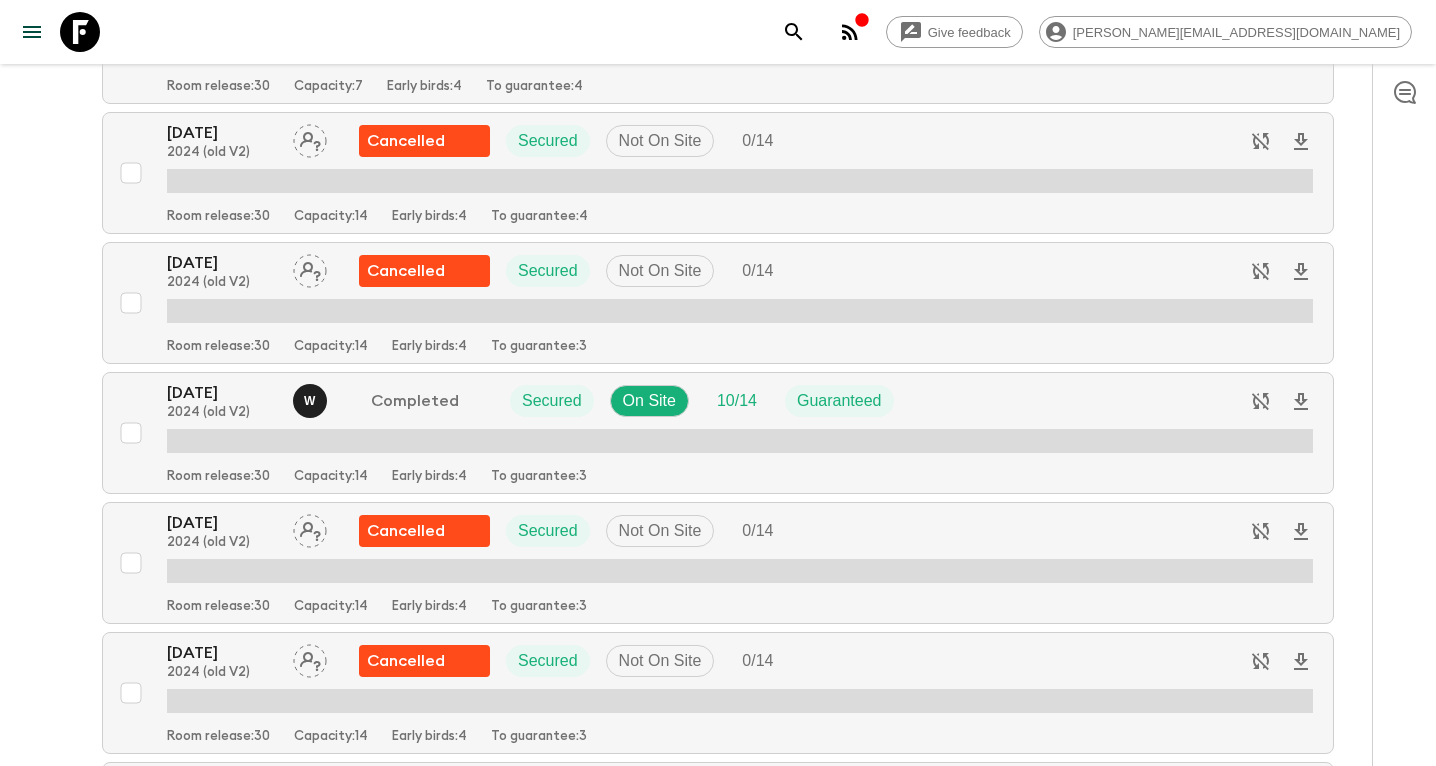 scroll, scrollTop: 9794, scrollLeft: 0, axis: vertical 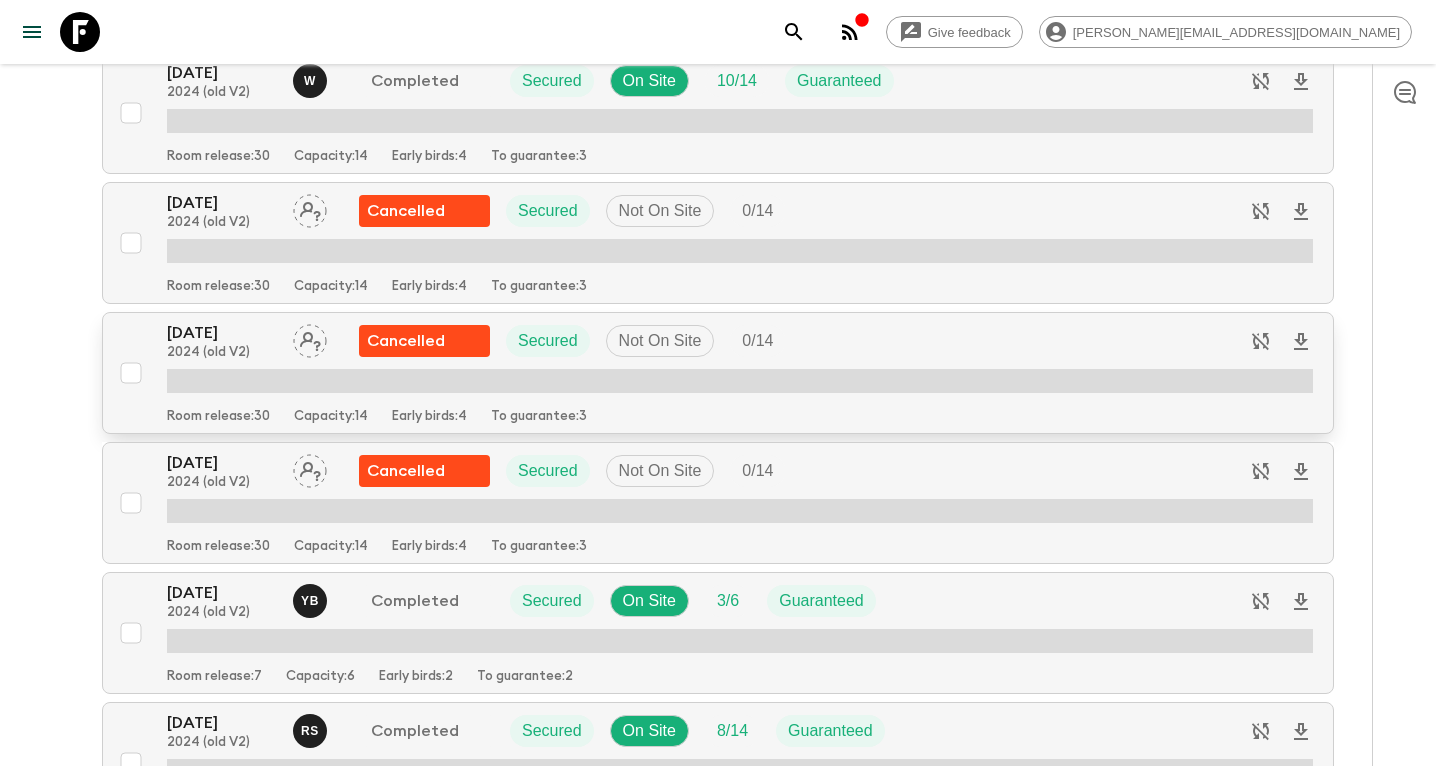 click on "05 Jun 2024 2024 (old V2) Cancelled Secured Not On Site 0 / 14" at bounding box center (740, 341) 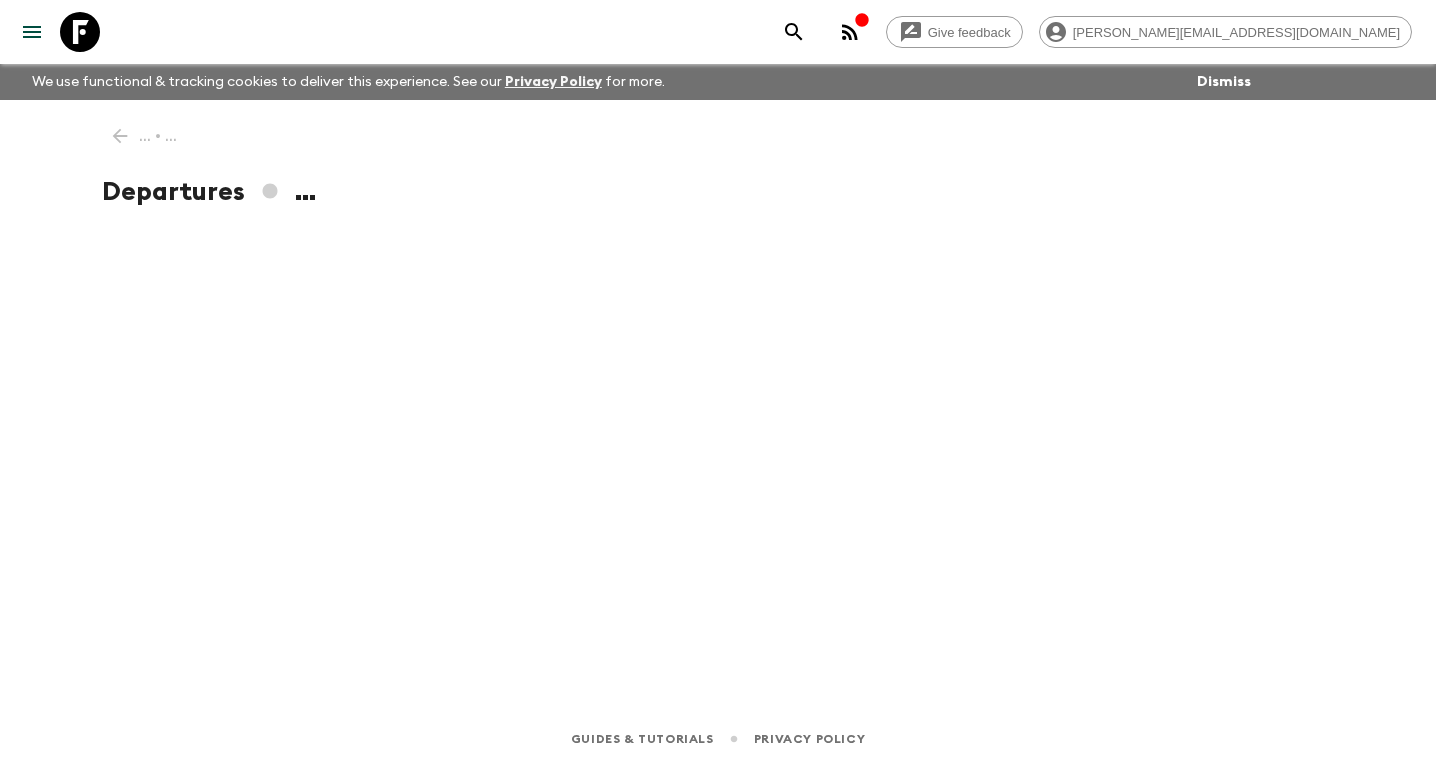 scroll, scrollTop: 0, scrollLeft: 0, axis: both 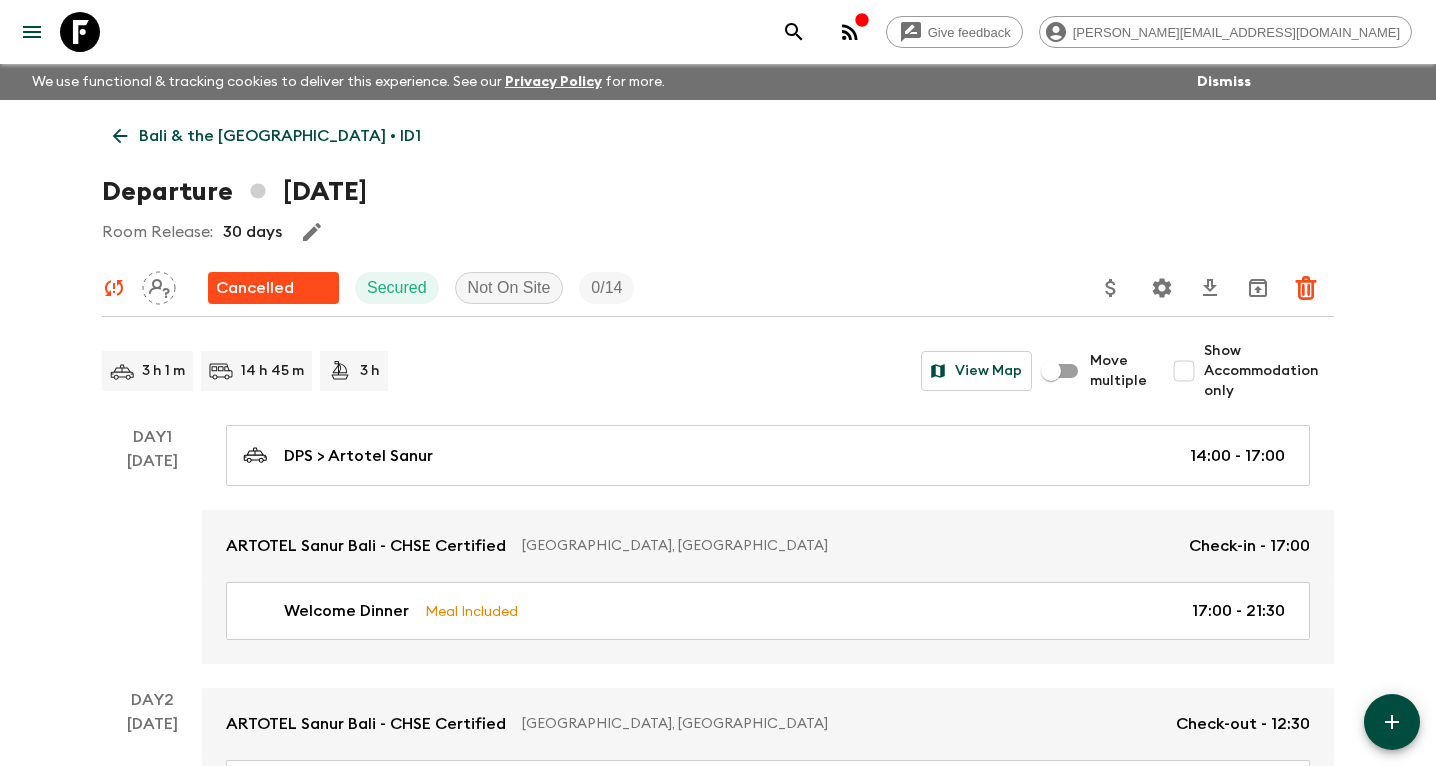 click on "Bali & the Gili Islands • ID1" at bounding box center [280, 136] 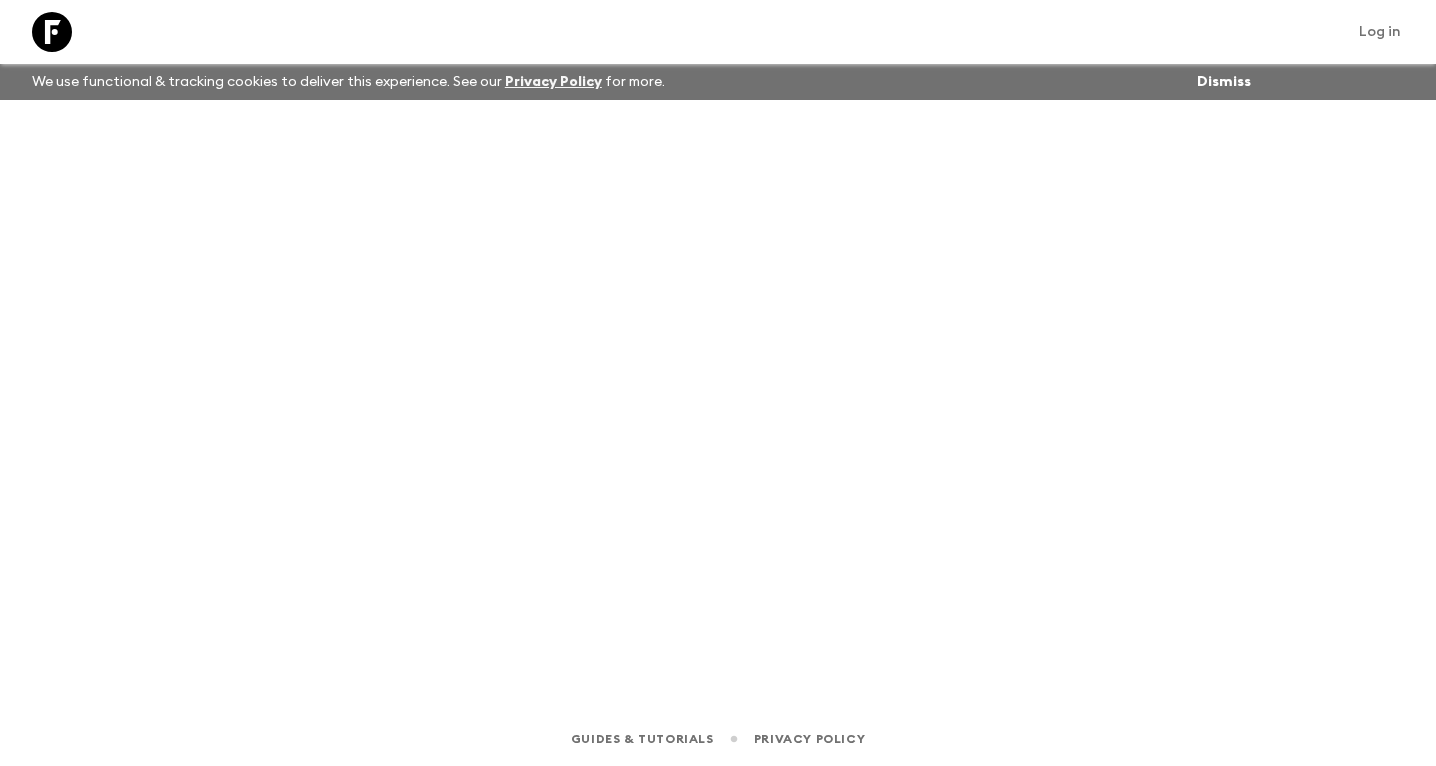 scroll, scrollTop: 0, scrollLeft: 0, axis: both 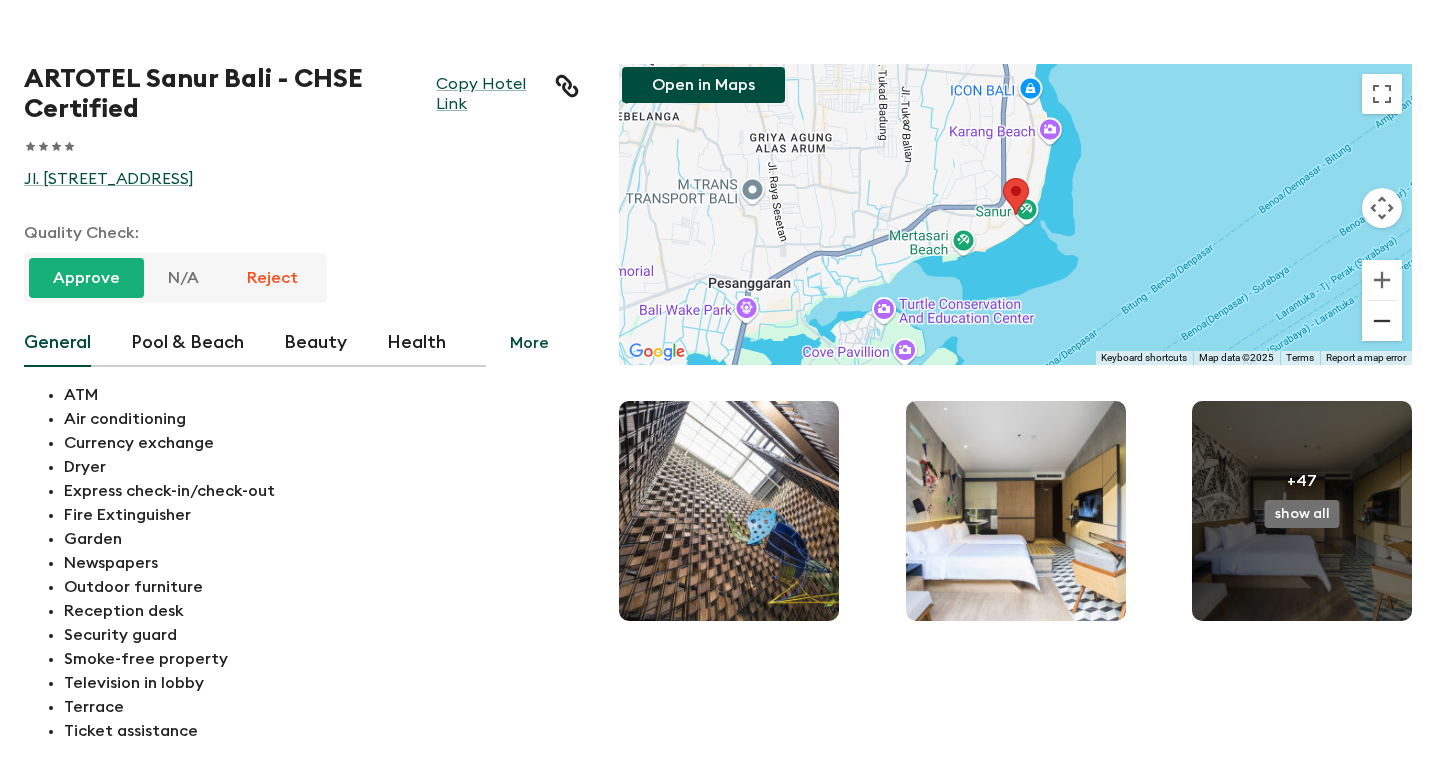 click at bounding box center (1382, 321) 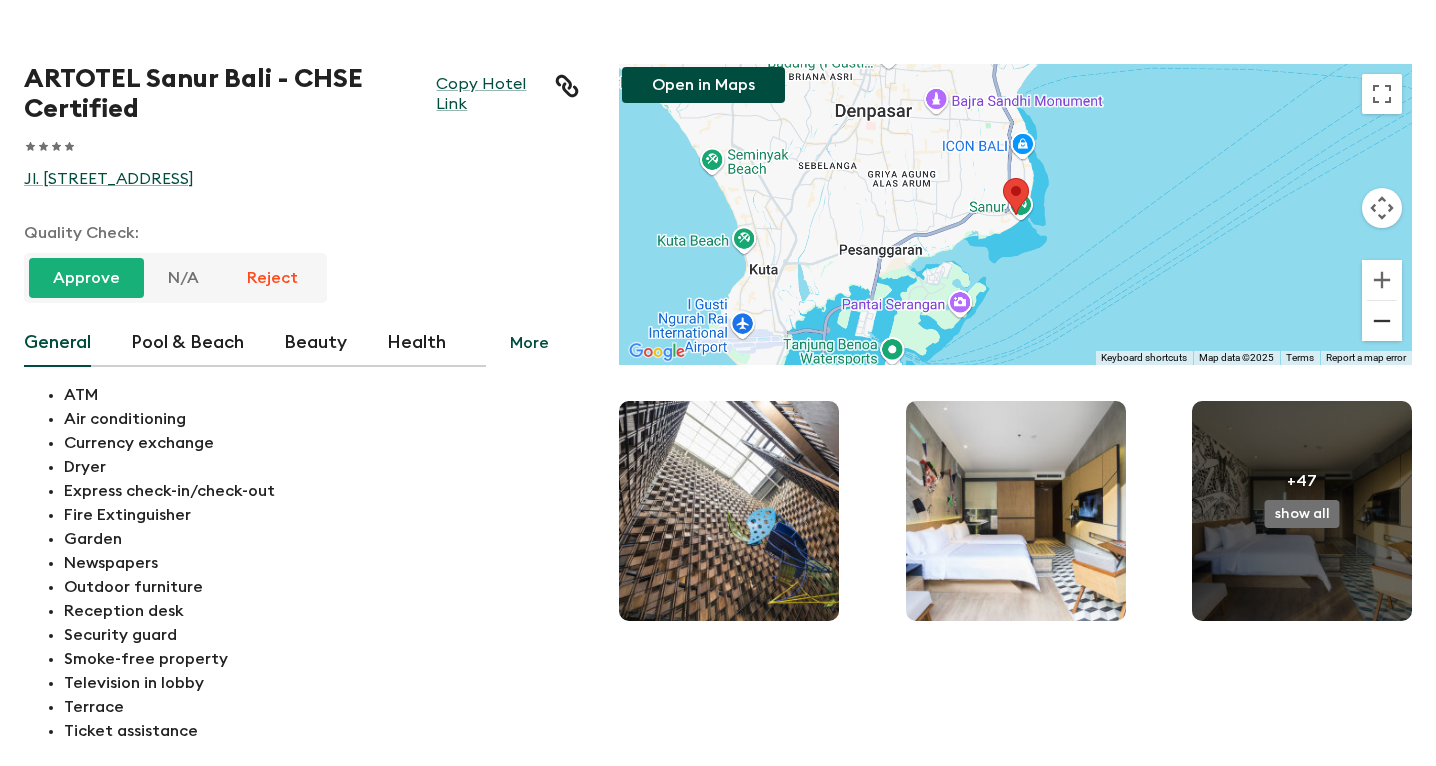 click at bounding box center (1382, 321) 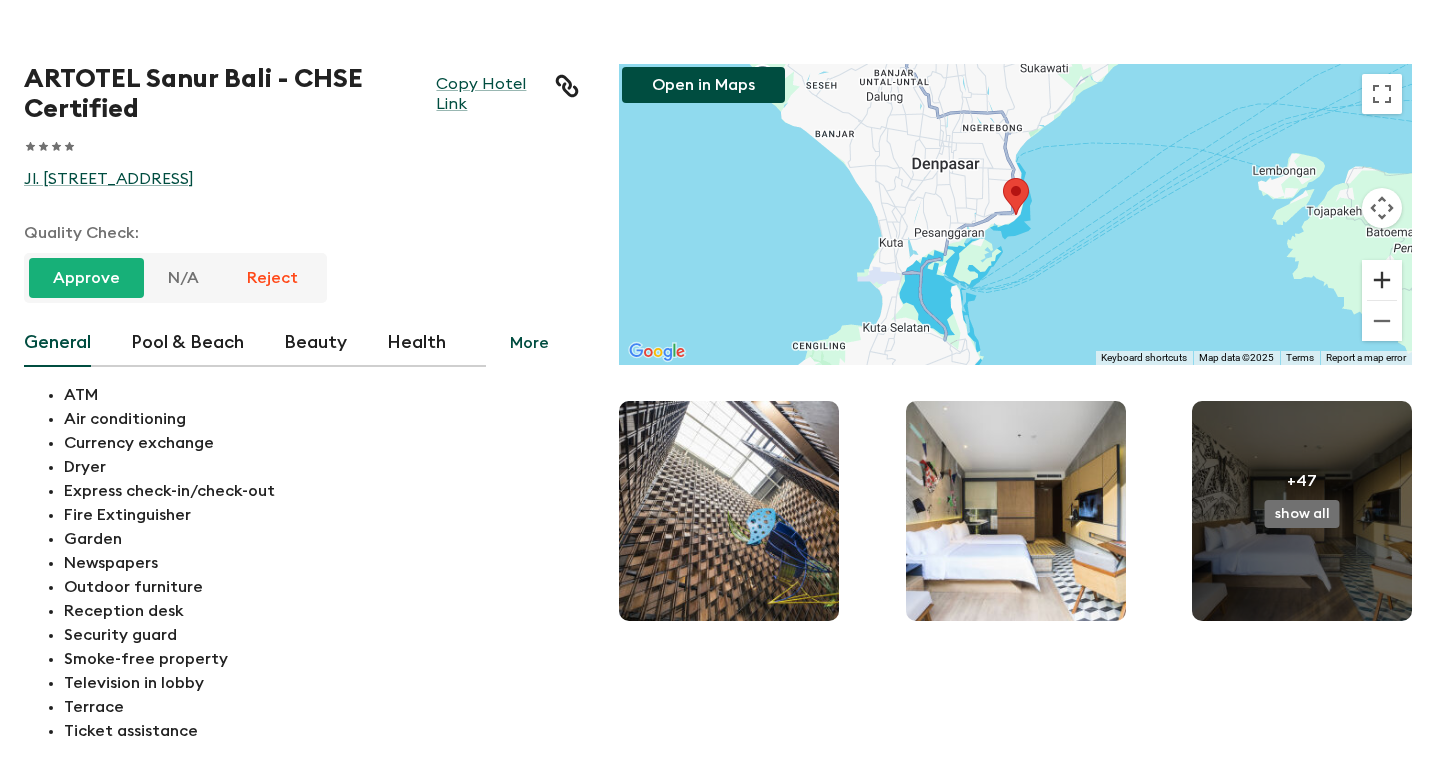 click at bounding box center (1382, 280) 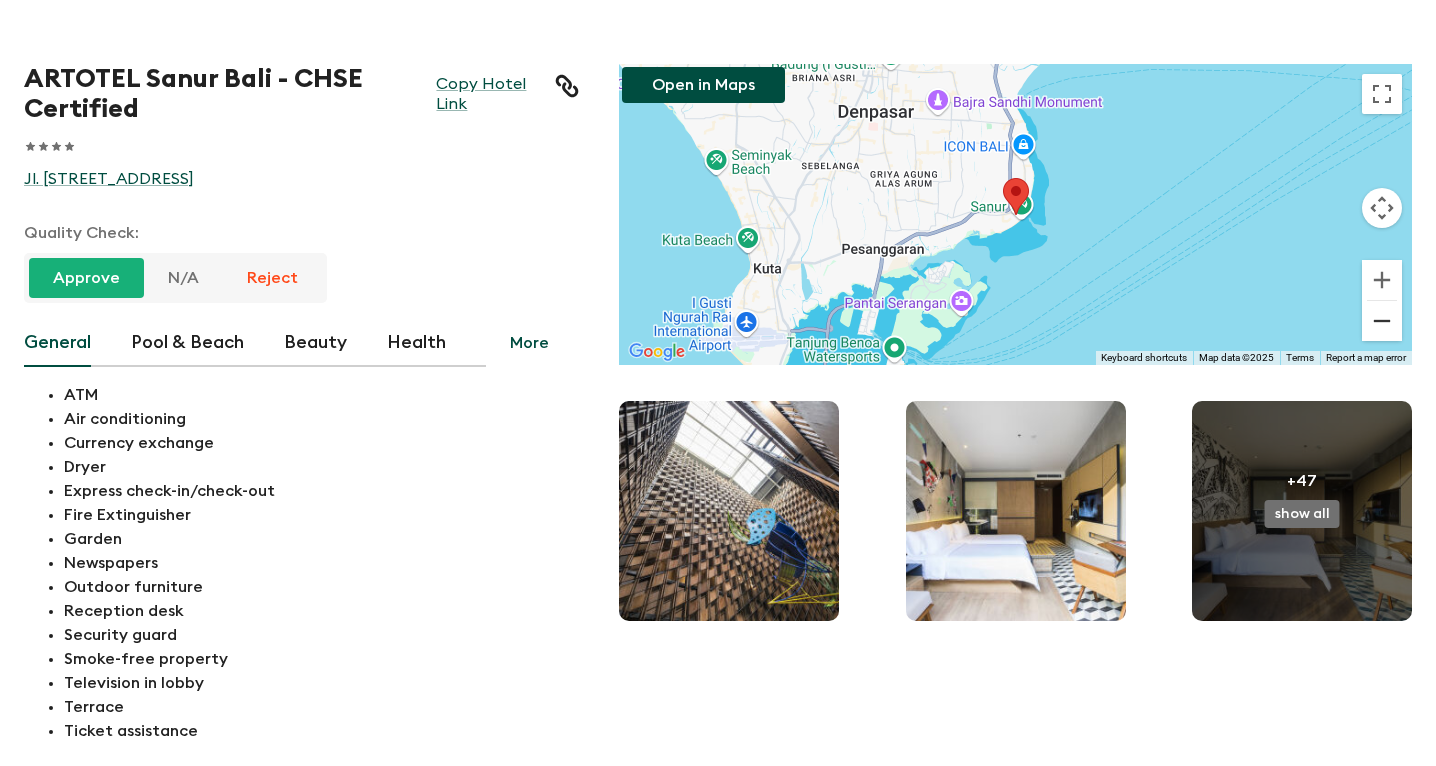 click at bounding box center (1382, 321) 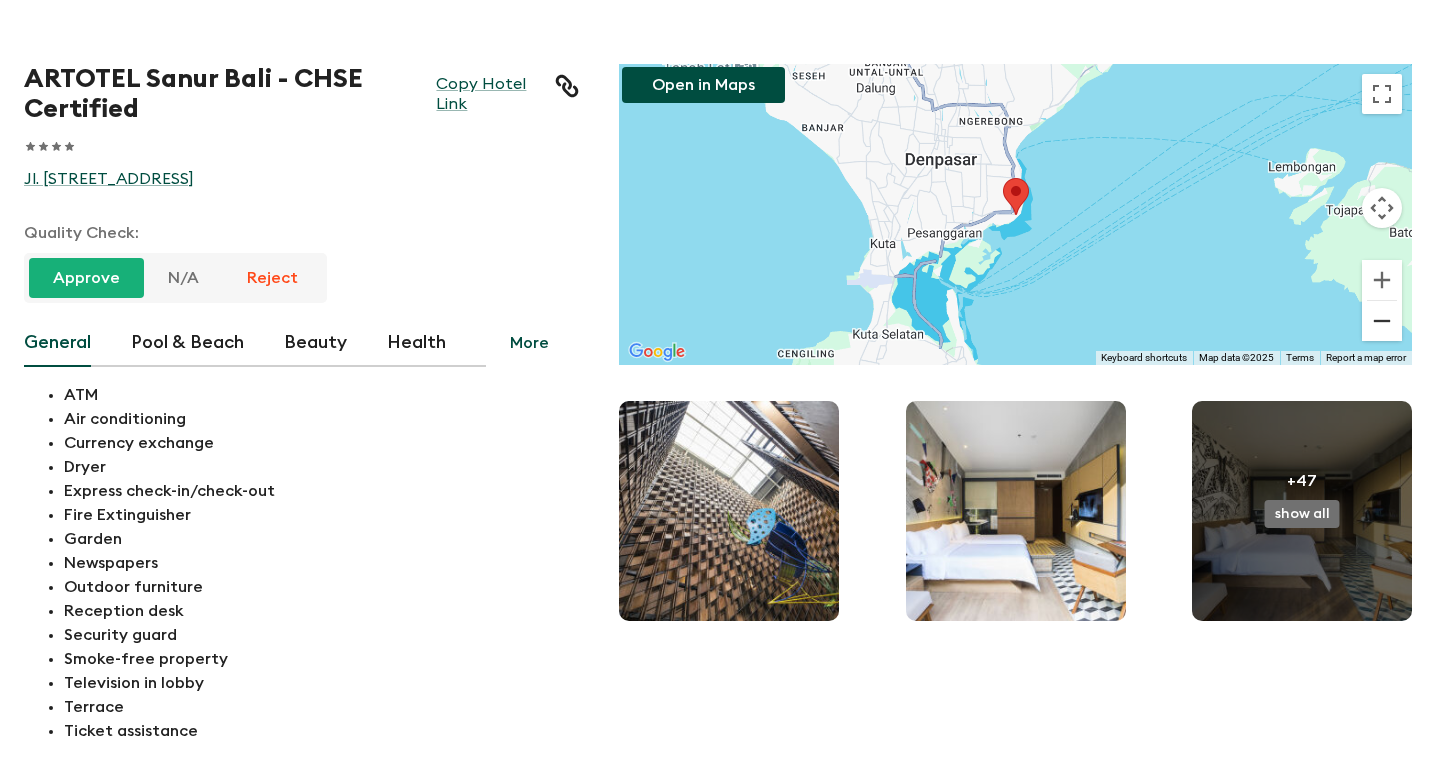 click at bounding box center [1382, 321] 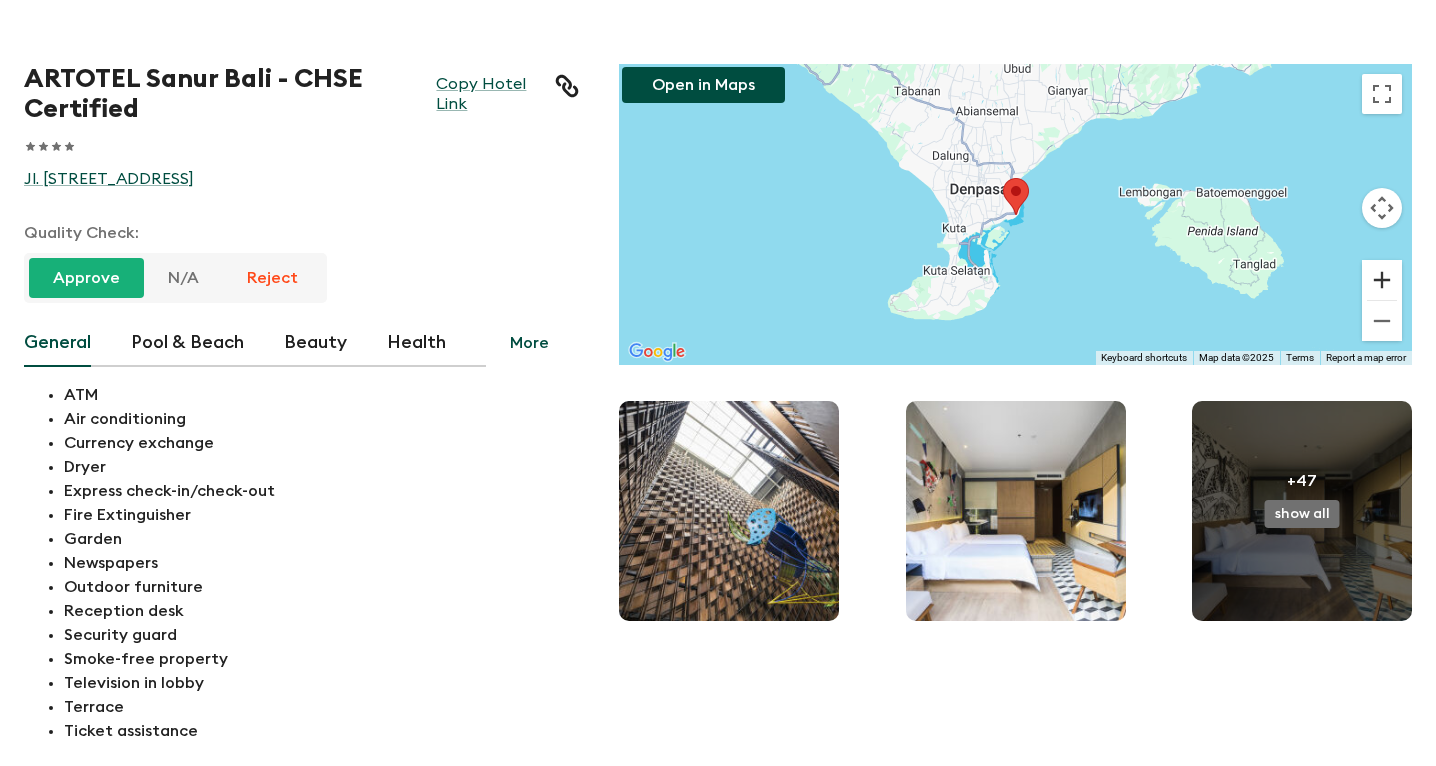 click at bounding box center (1382, 280) 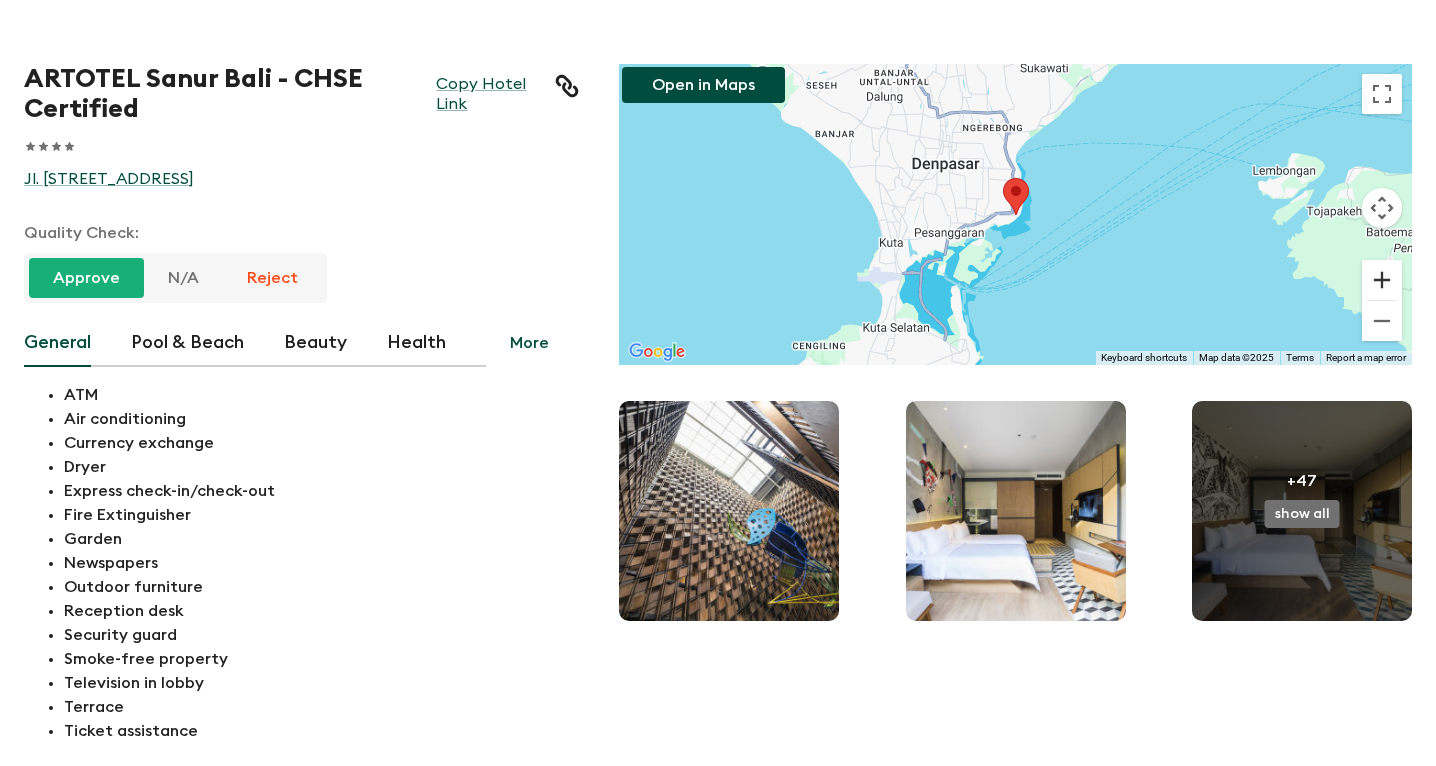 click at bounding box center (1382, 280) 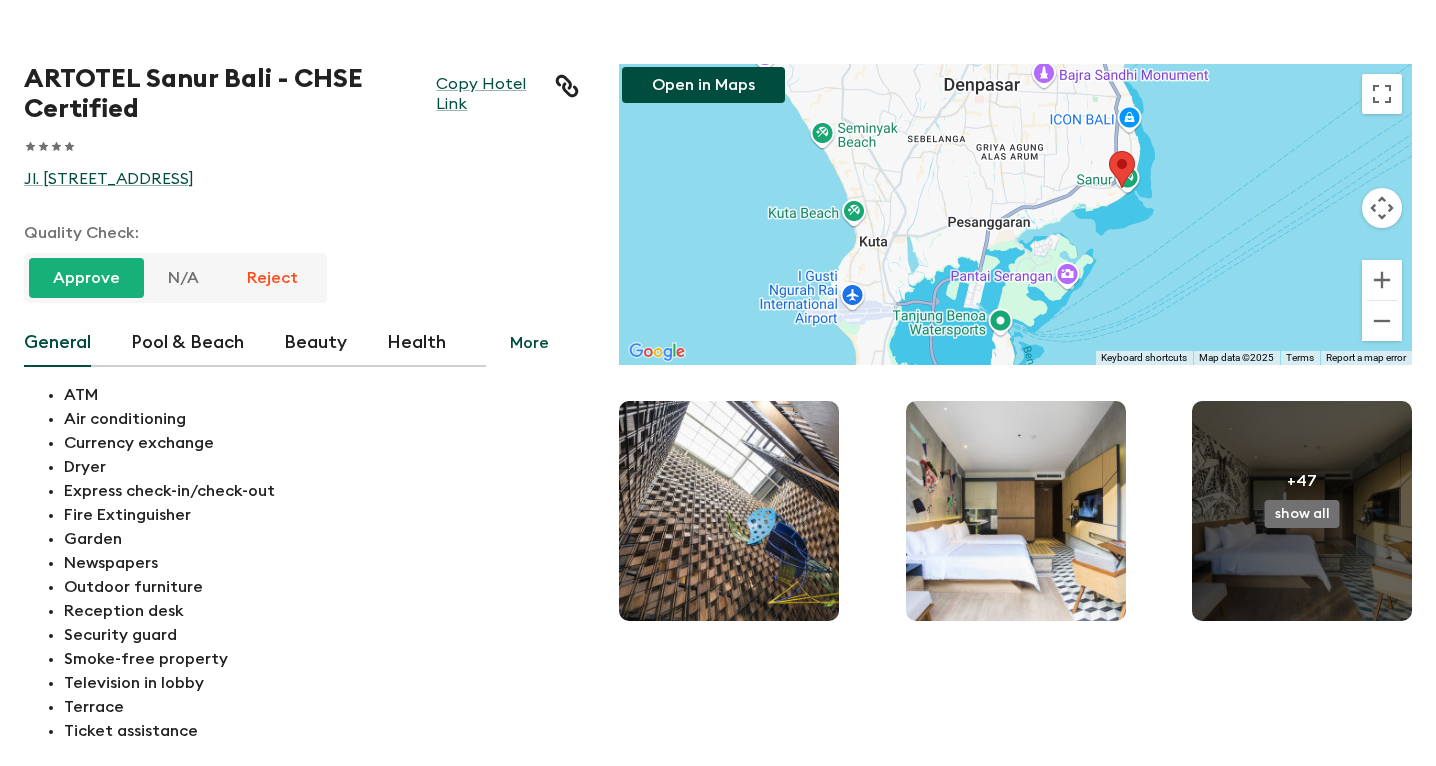 drag, startPoint x: 914, startPoint y: 199, endPoint x: 1025, endPoint y: 172, distance: 114.236595 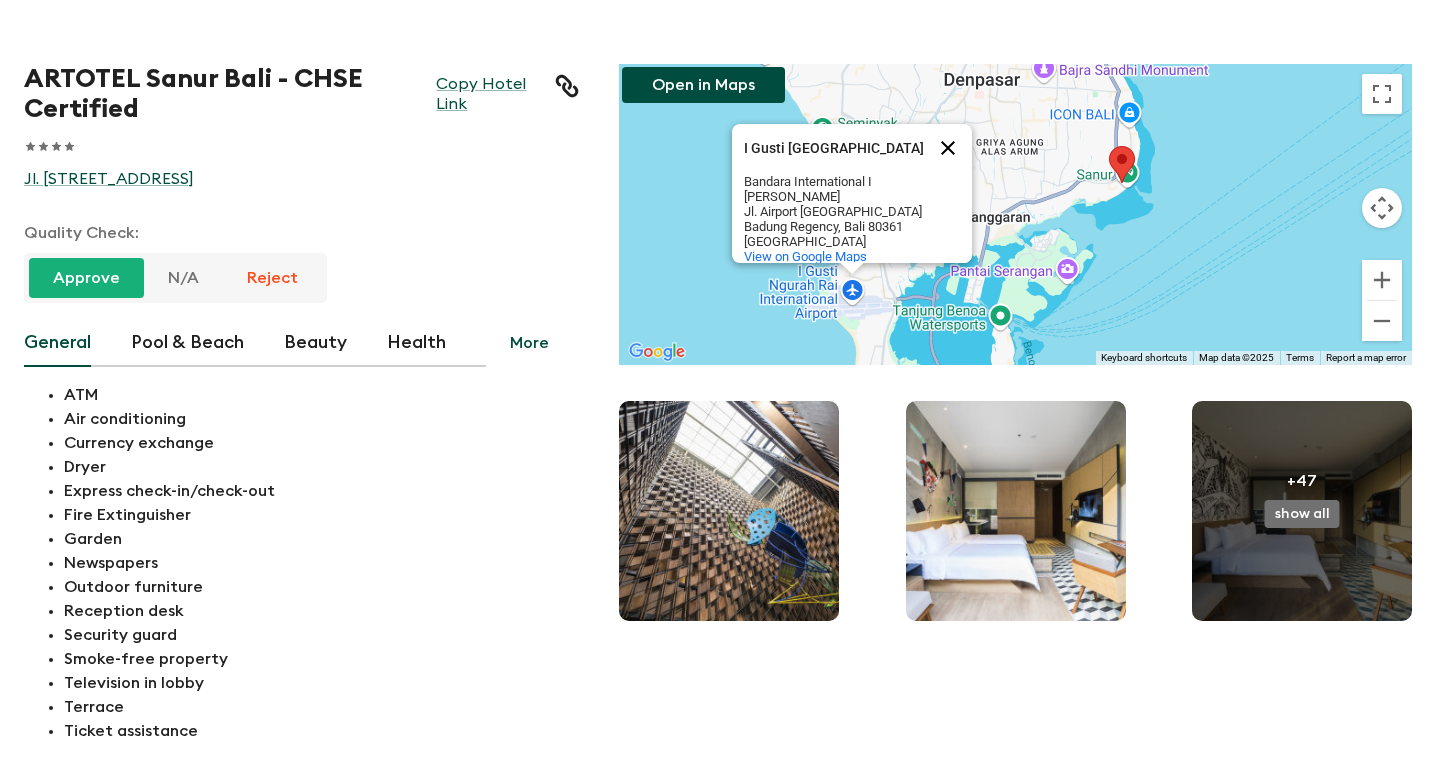 click at bounding box center (948, 148) 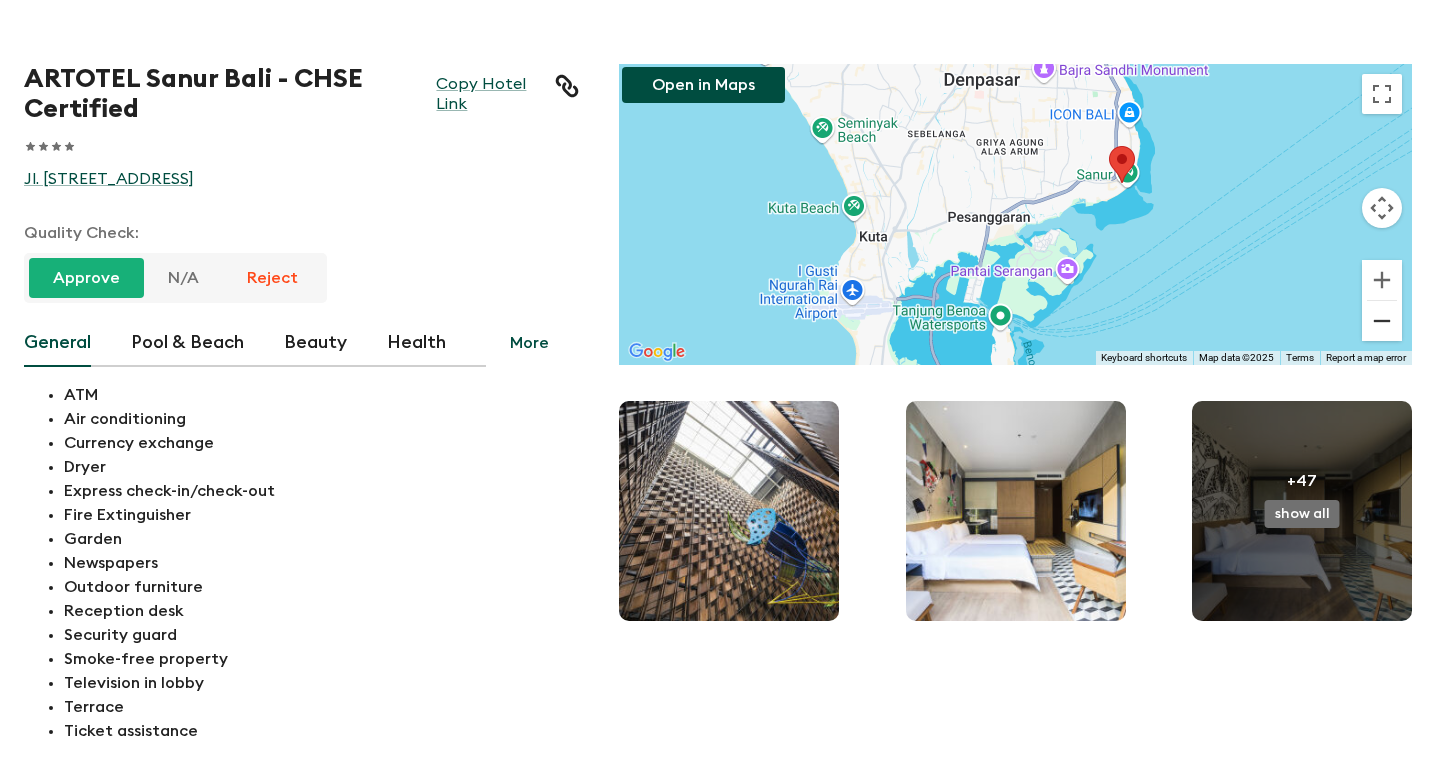 click at bounding box center [1382, 321] 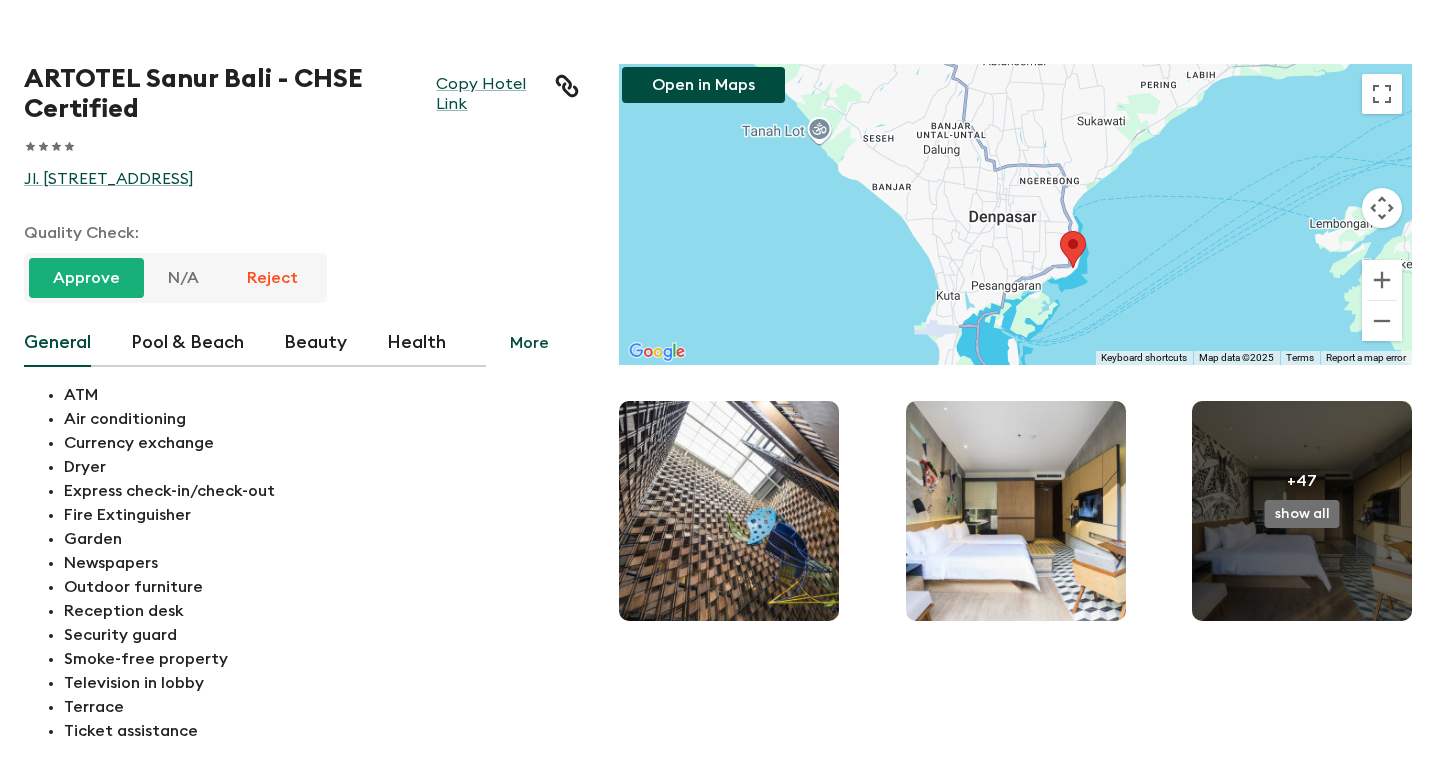 drag, startPoint x: 1151, startPoint y: 140, endPoint x: 1158, endPoint y: 181, distance: 41.59327 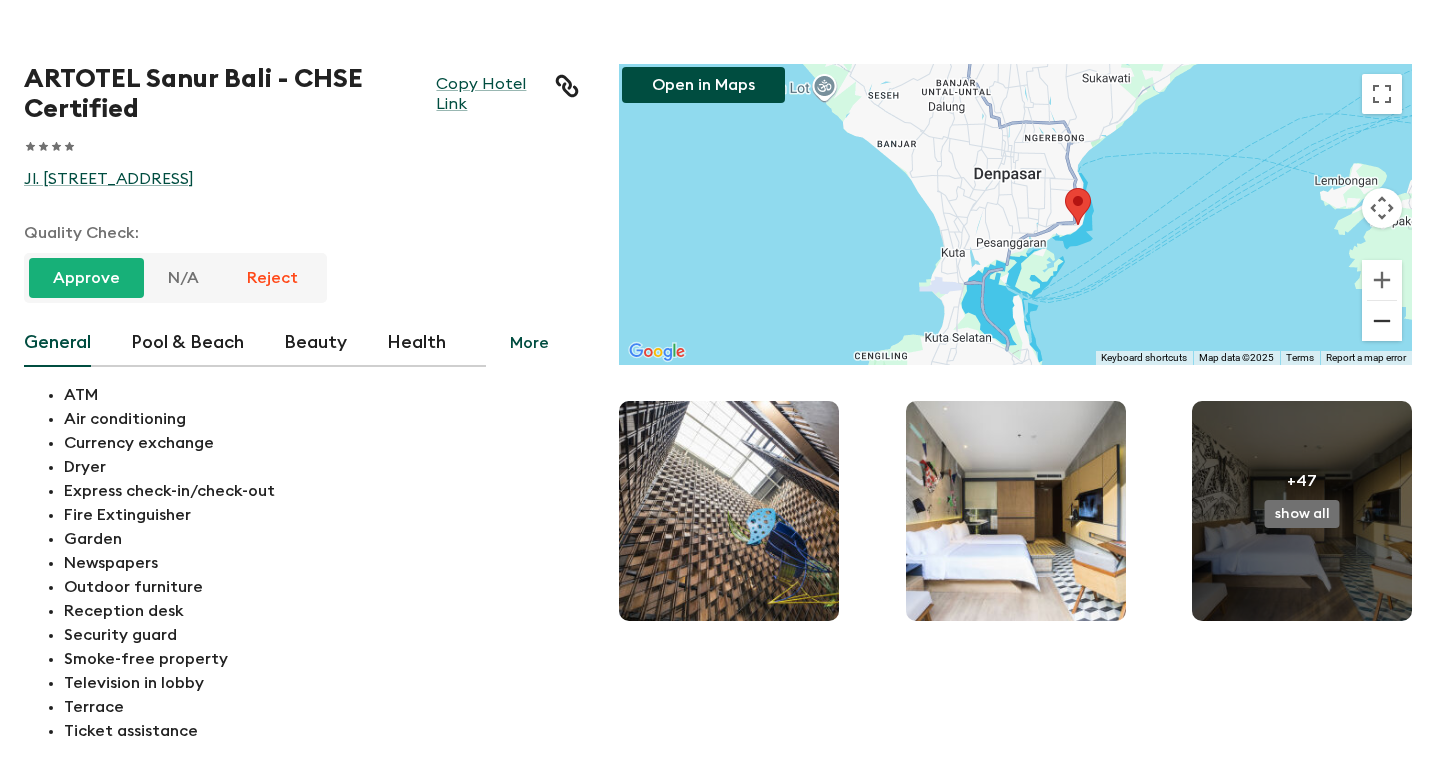 click at bounding box center (1382, 321) 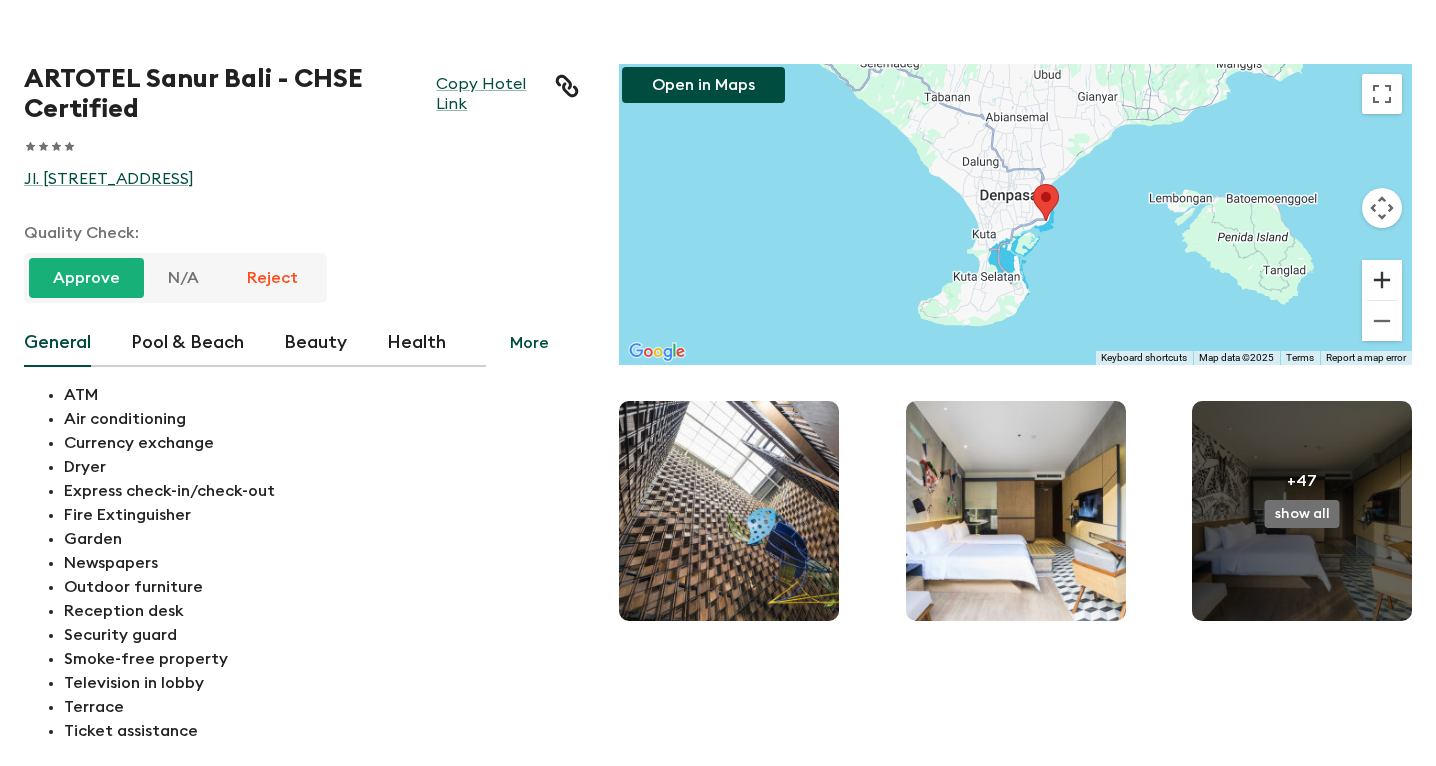 click at bounding box center [1382, 280] 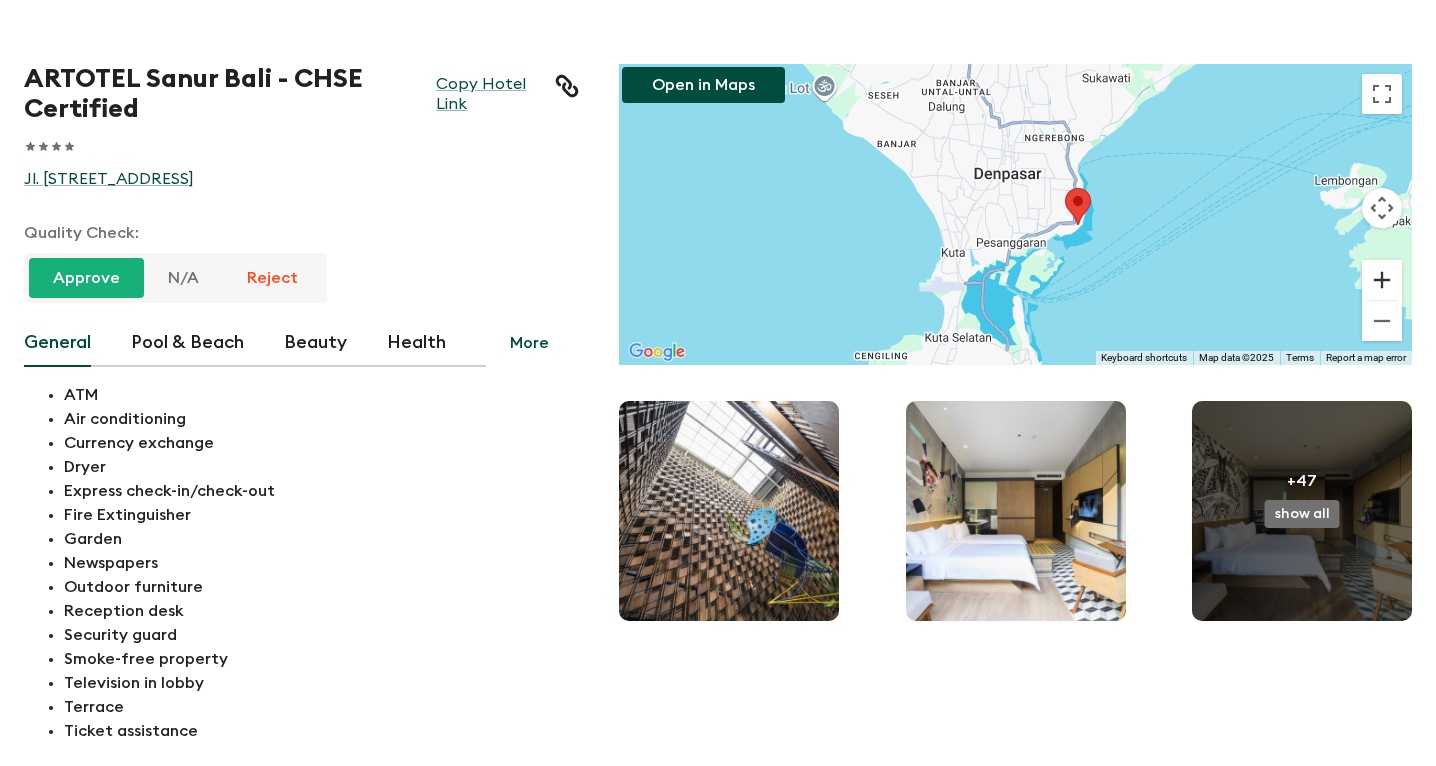 click at bounding box center (1382, 280) 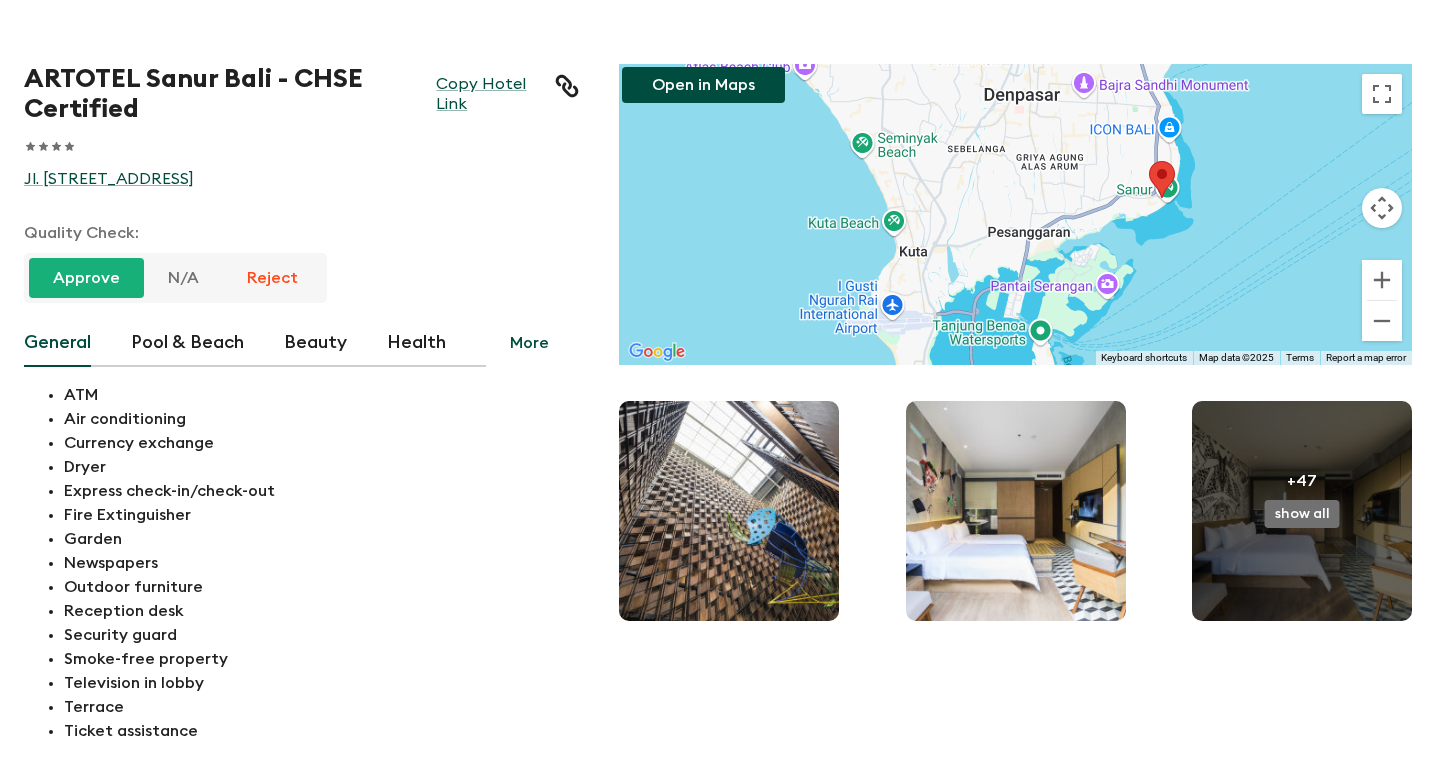drag, startPoint x: 1221, startPoint y: 231, endPoint x: 1244, endPoint y: 189, distance: 47.88528 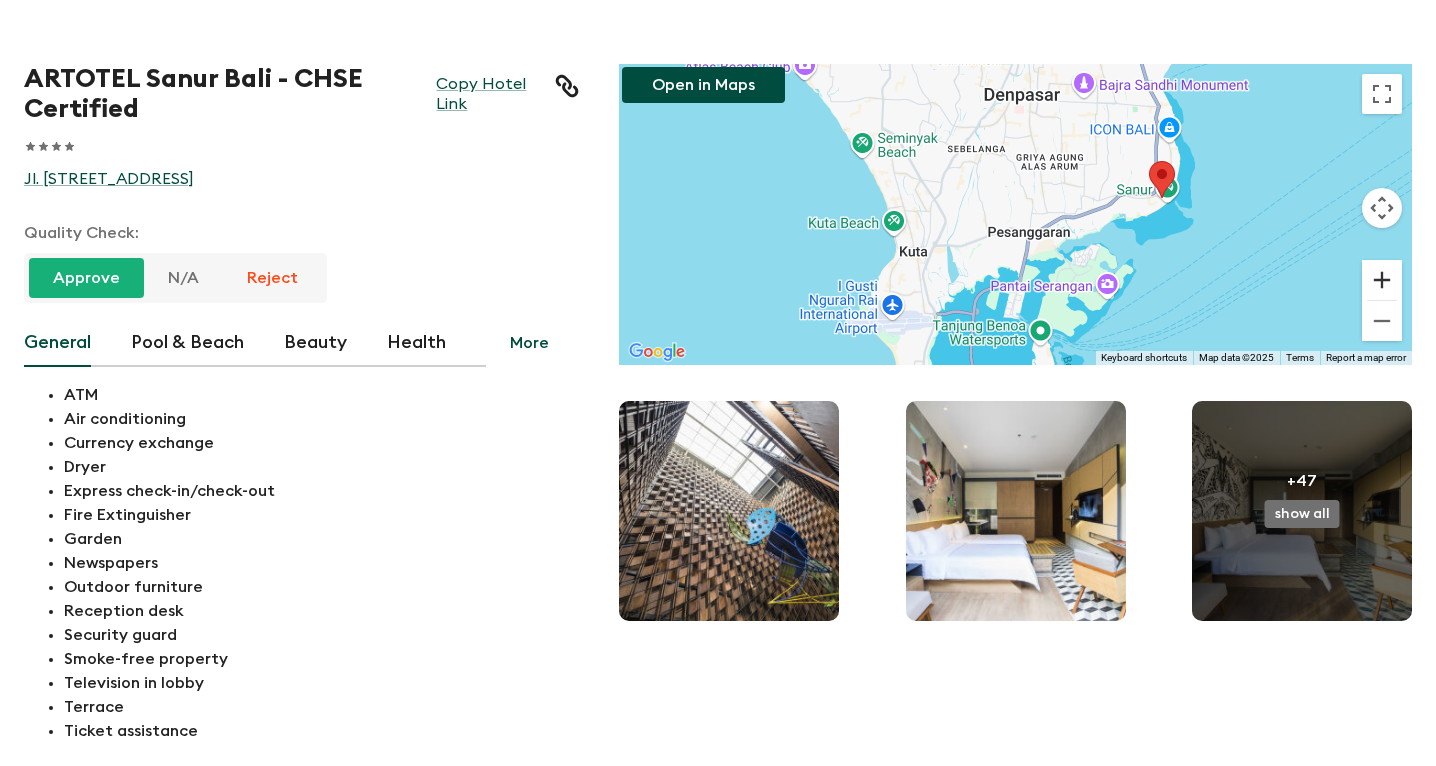click at bounding box center (1382, 280) 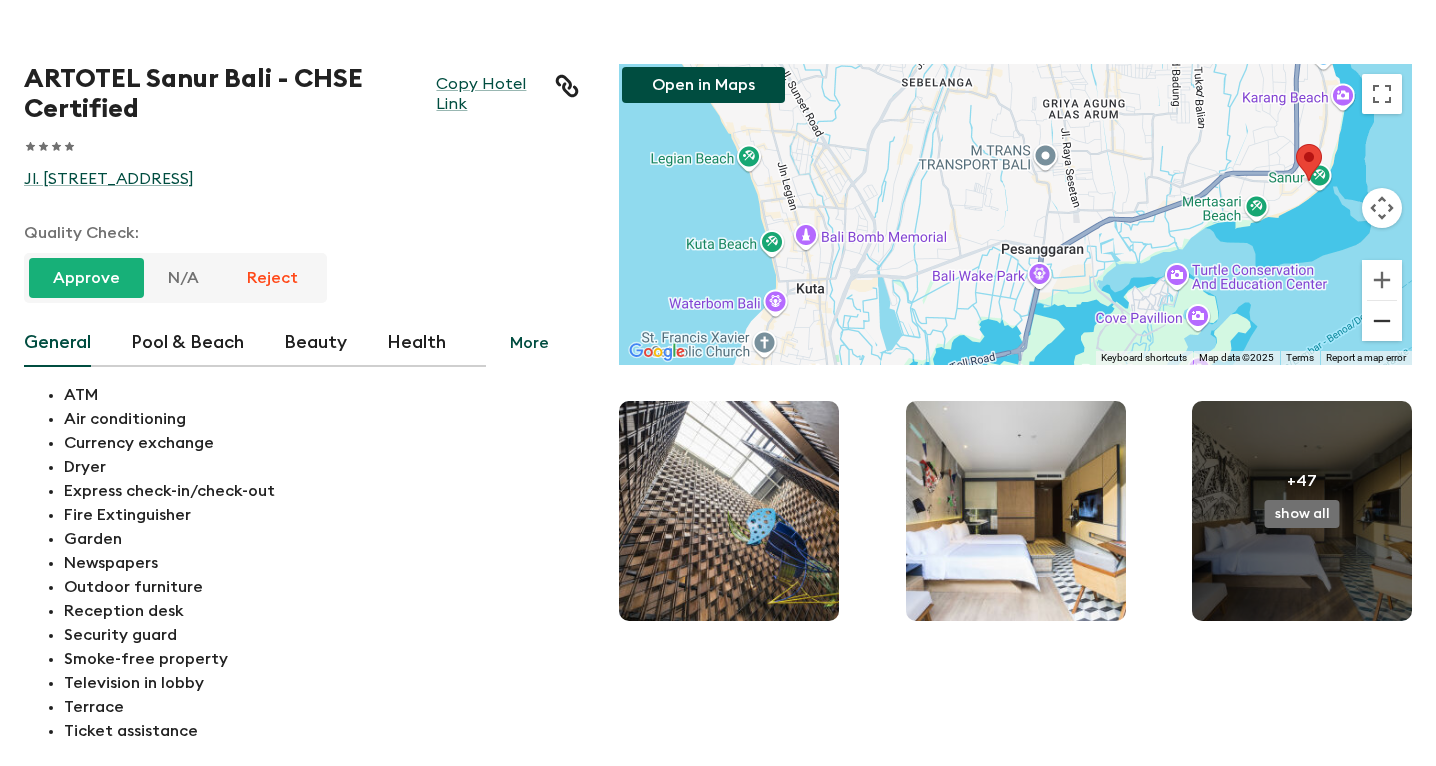 click at bounding box center [1382, 321] 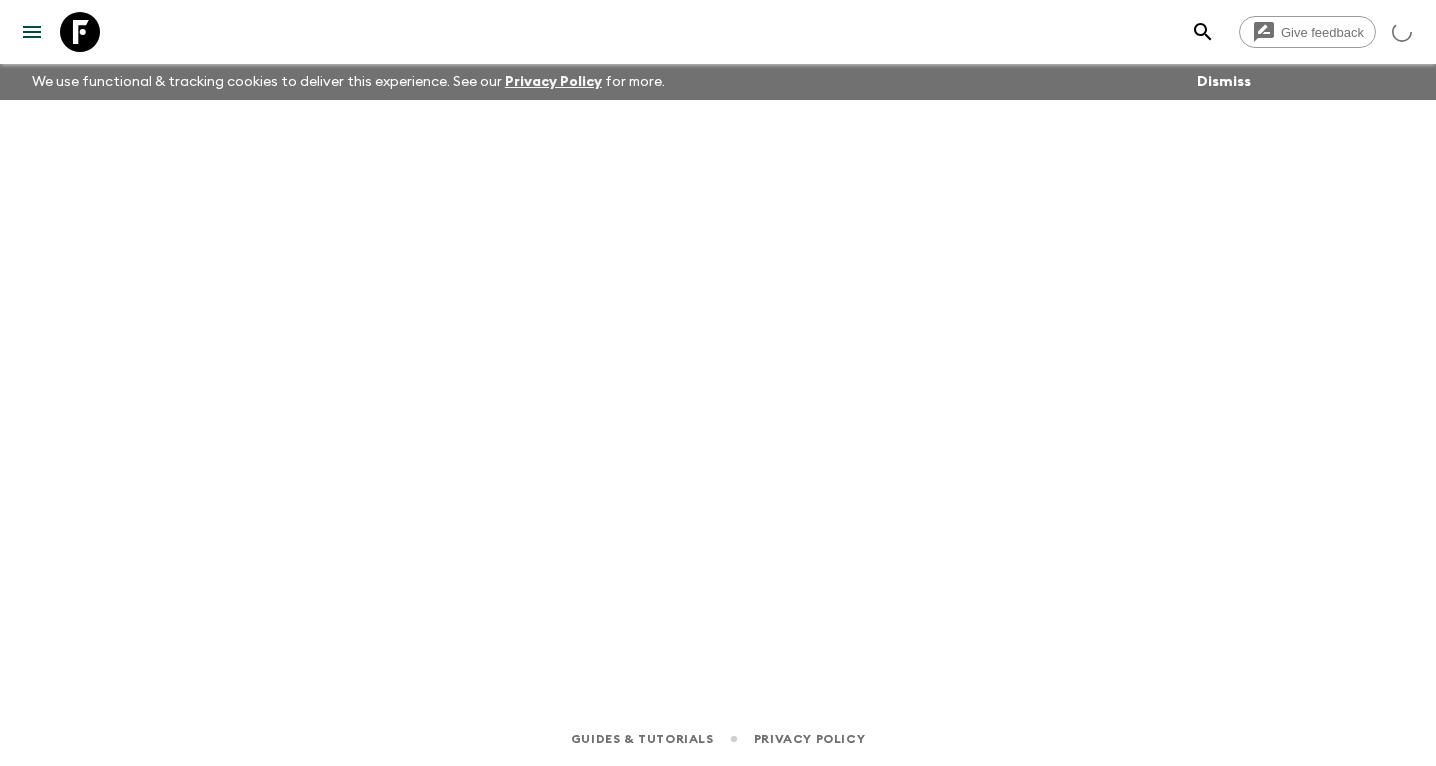 scroll, scrollTop: 0, scrollLeft: 0, axis: both 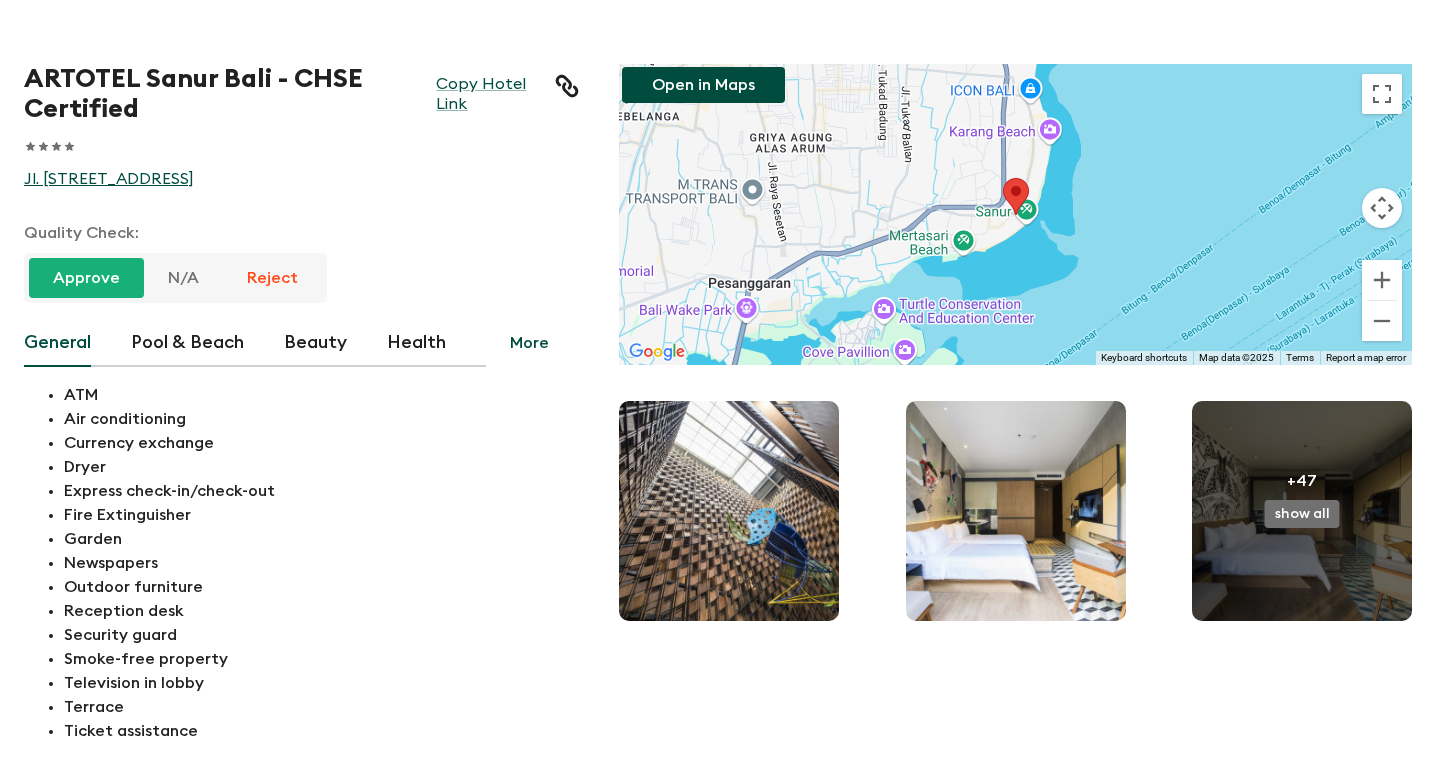 drag, startPoint x: 9, startPoint y: 176, endPoint x: 215, endPoint y: 186, distance: 206.24257 